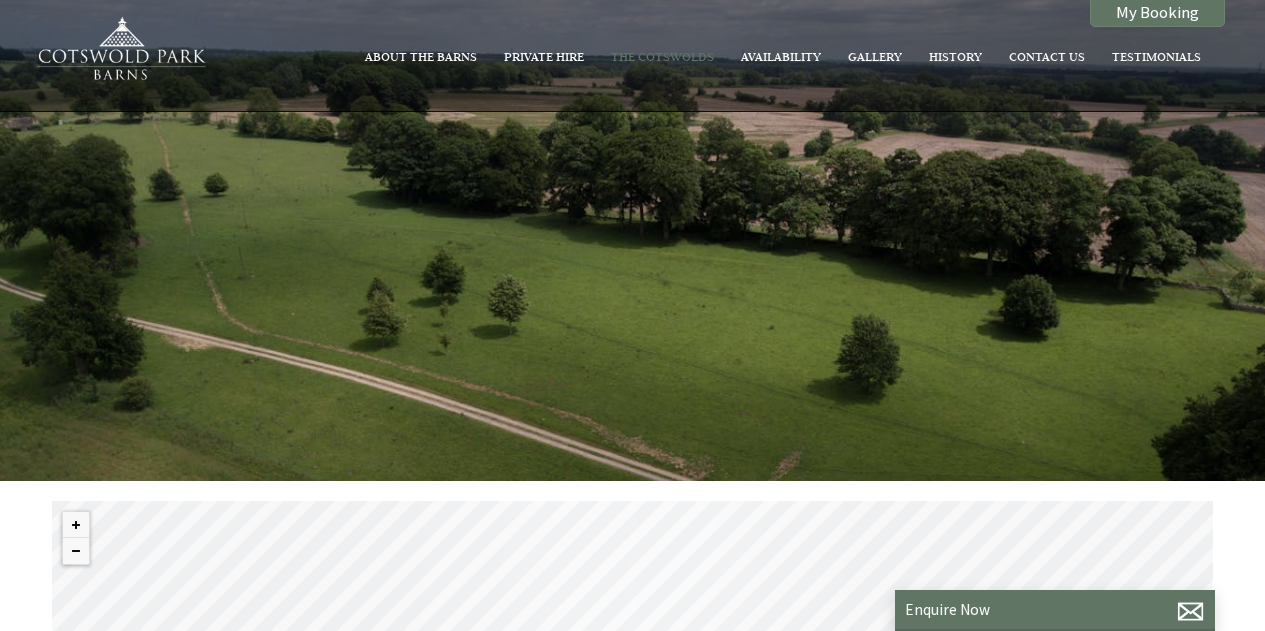 scroll, scrollTop: 0, scrollLeft: 0, axis: both 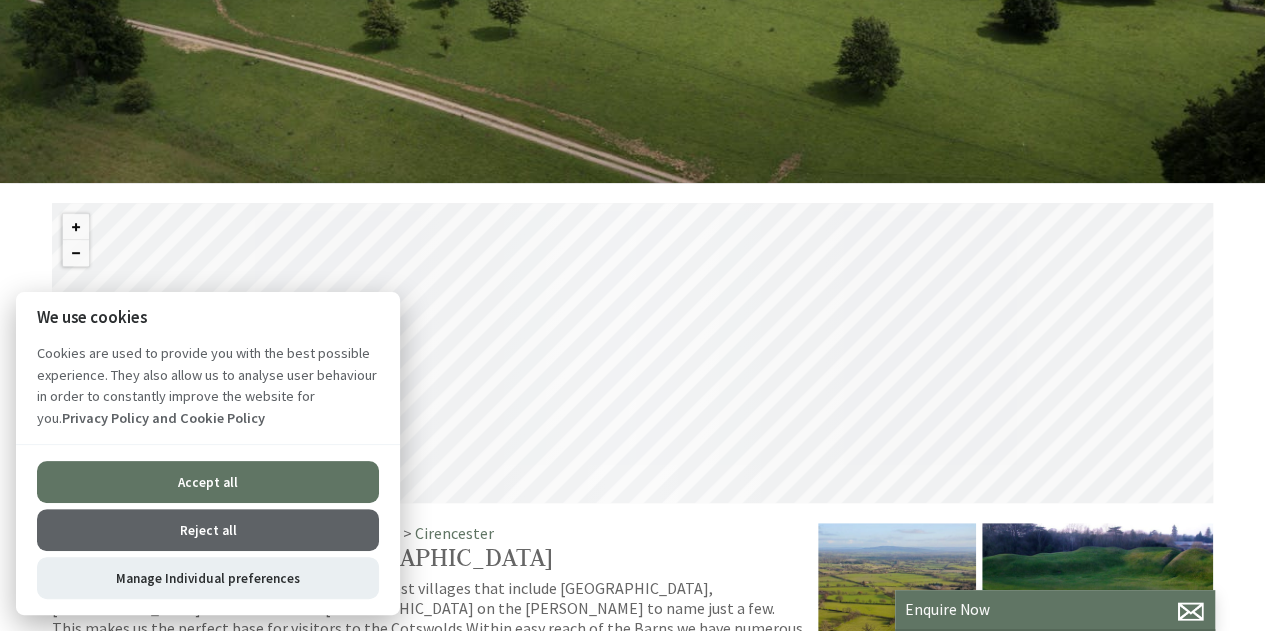 click on "Accept all" at bounding box center (208, 482) 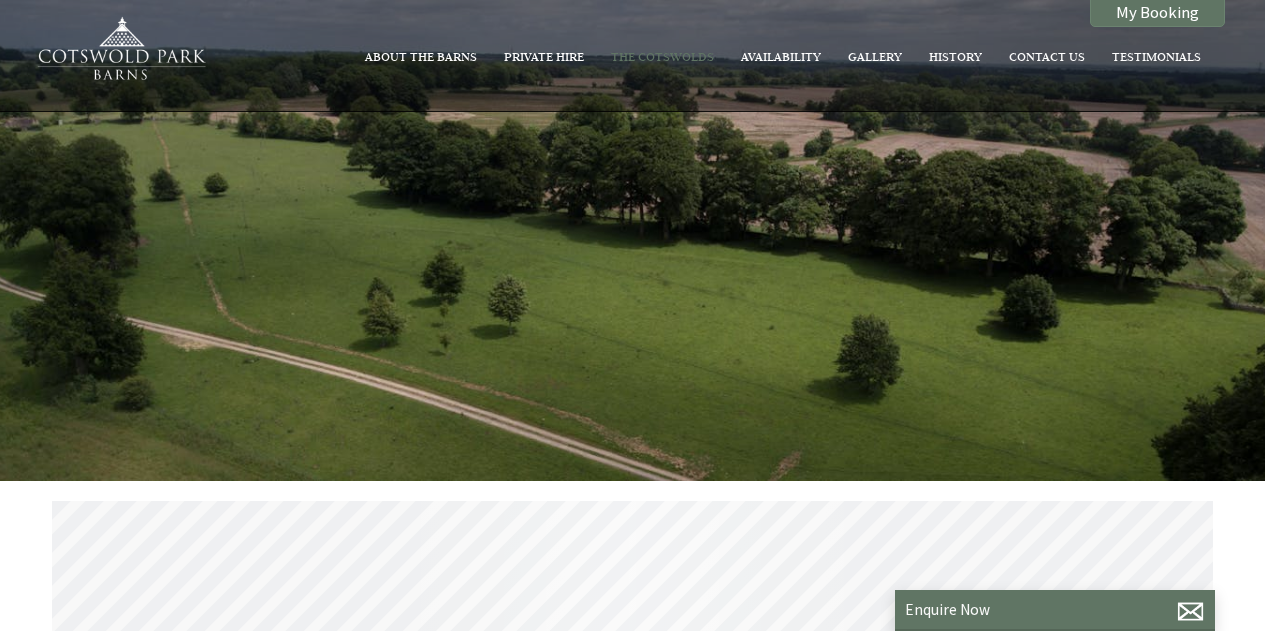 scroll, scrollTop: 298, scrollLeft: 0, axis: vertical 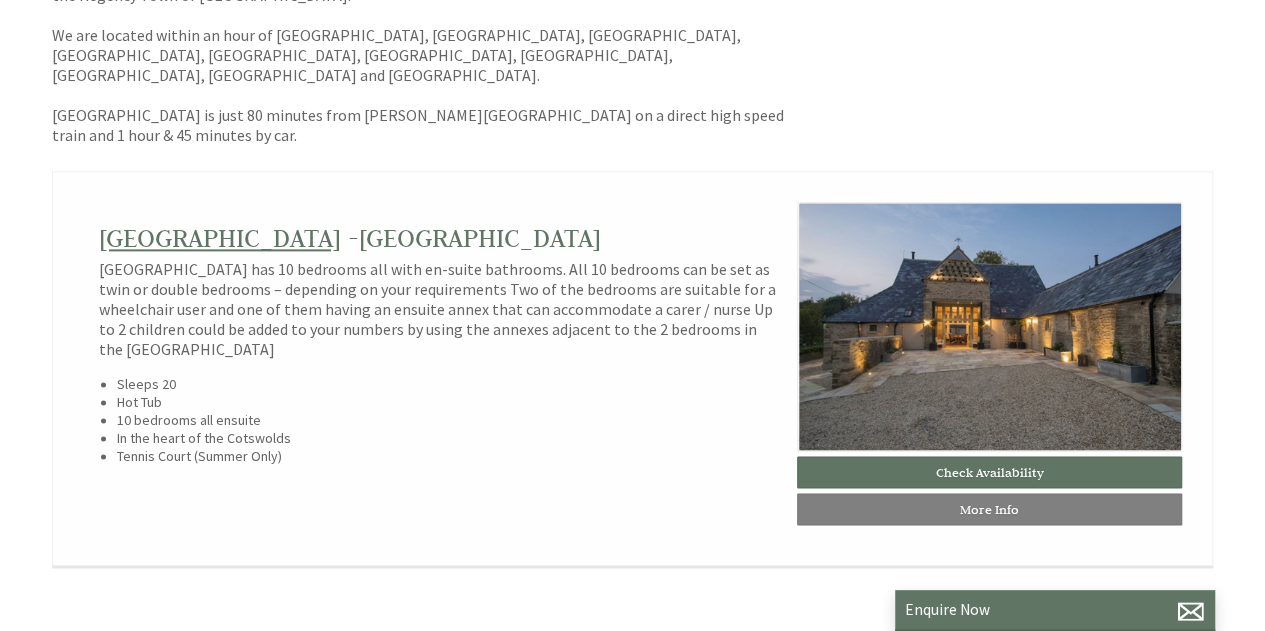 click on "[GEOGRAPHIC_DATA]" at bounding box center [220, 238] 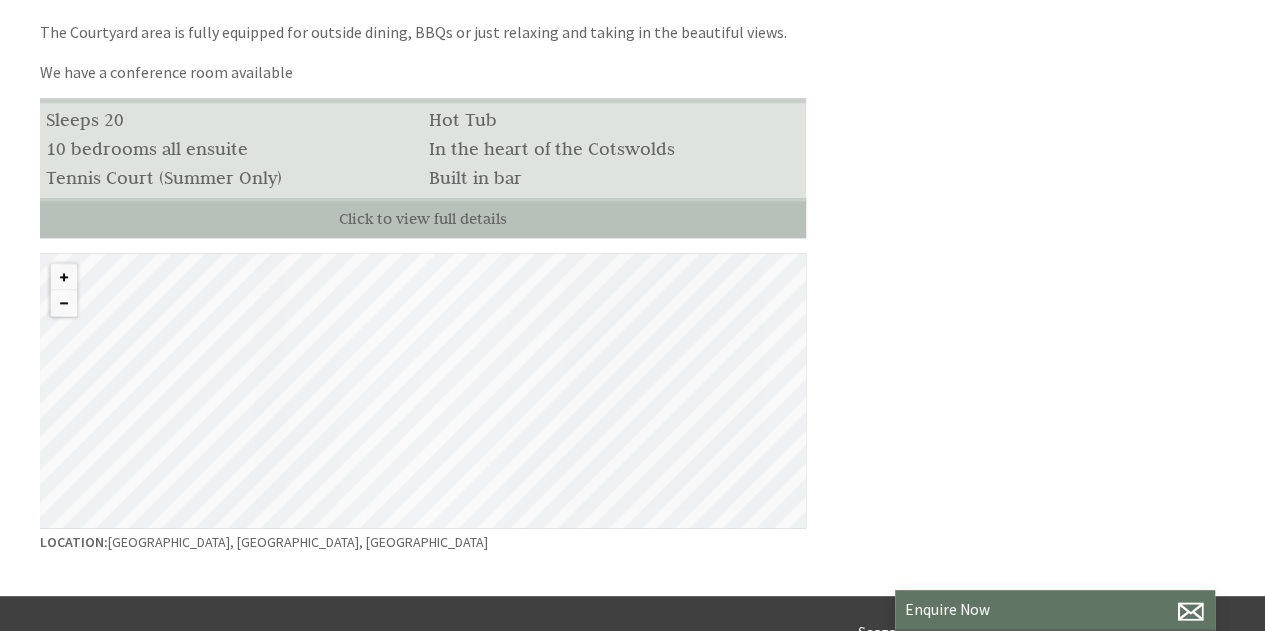 scroll, scrollTop: 1016, scrollLeft: 0, axis: vertical 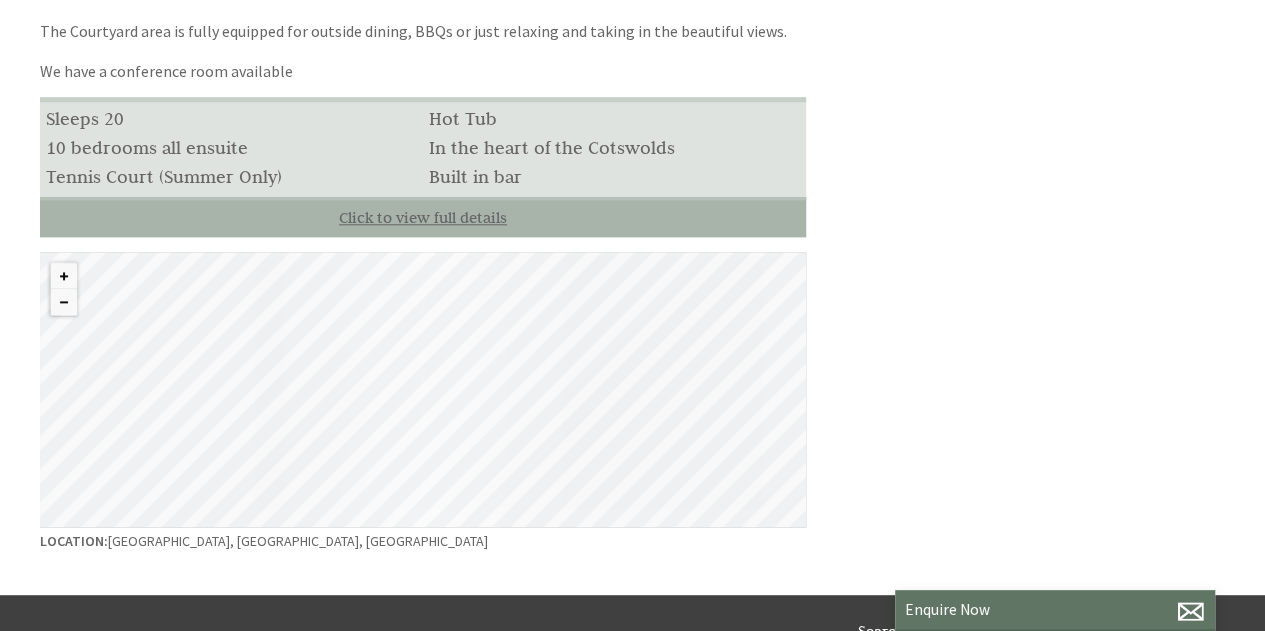 click on "Click to view full details" at bounding box center [423, 217] 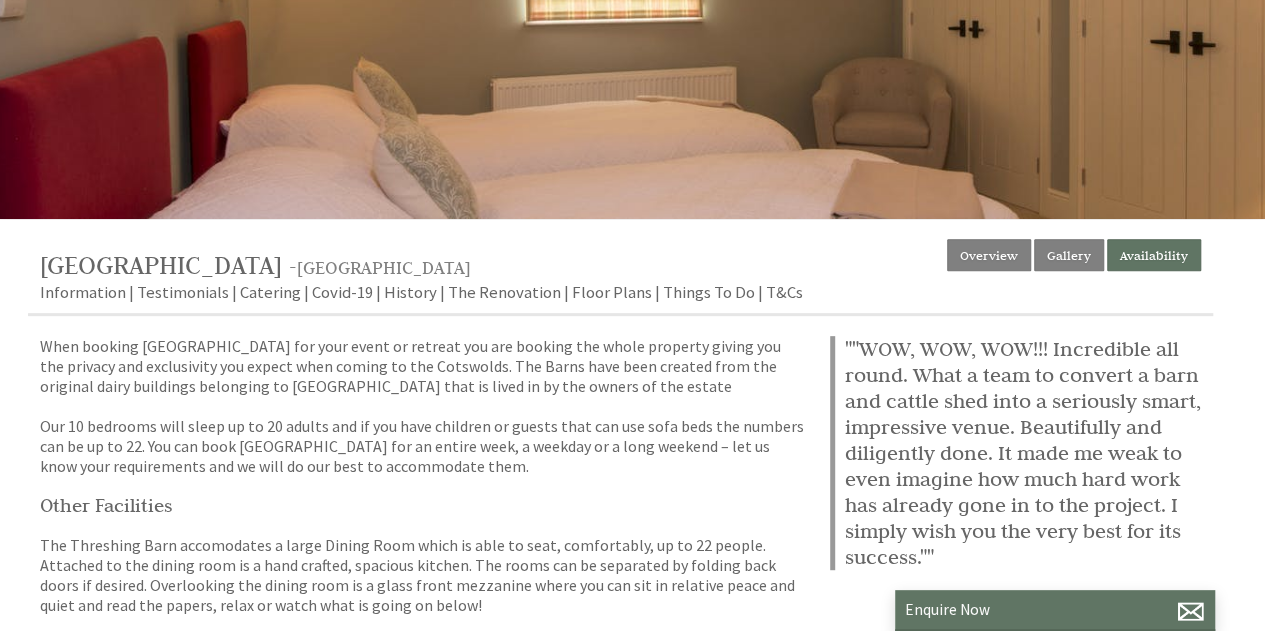 scroll, scrollTop: 260, scrollLeft: 0, axis: vertical 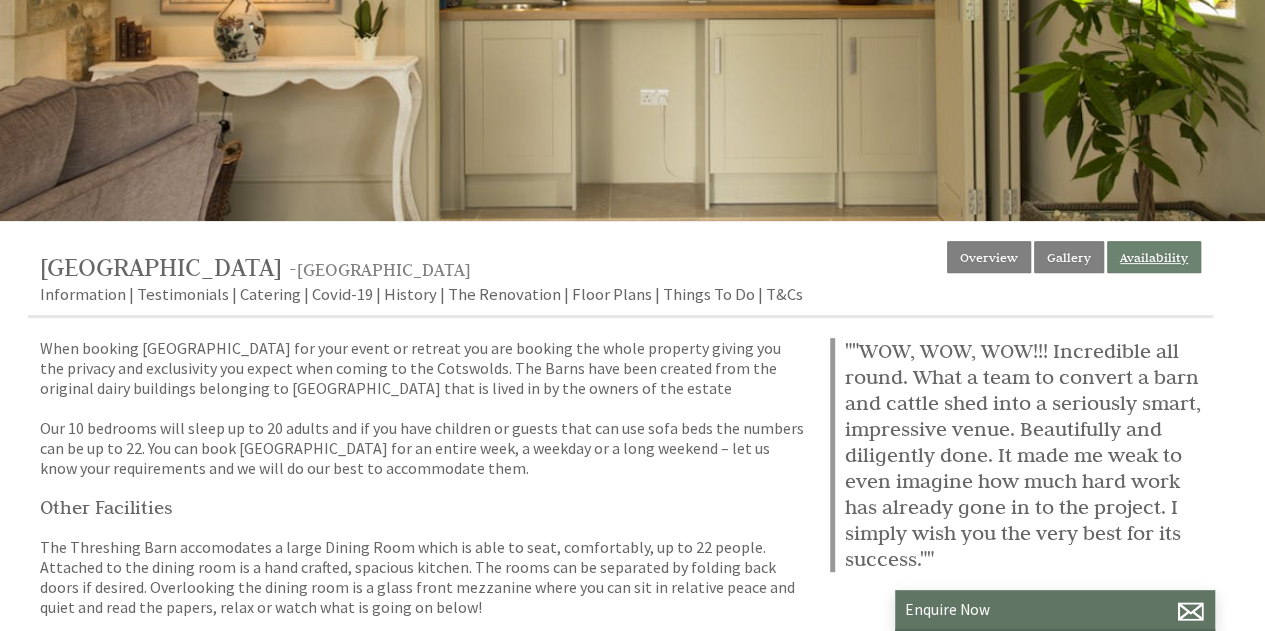 click on "Availability" at bounding box center [1154, 257] 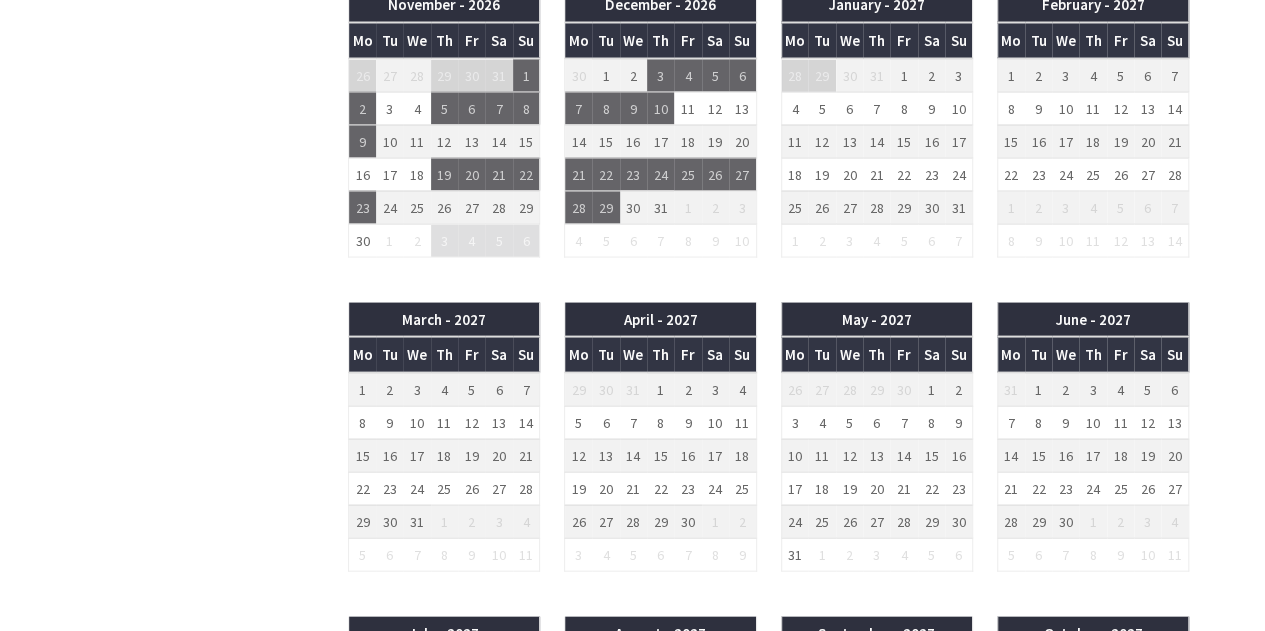 scroll, scrollTop: 1873, scrollLeft: 0, axis: vertical 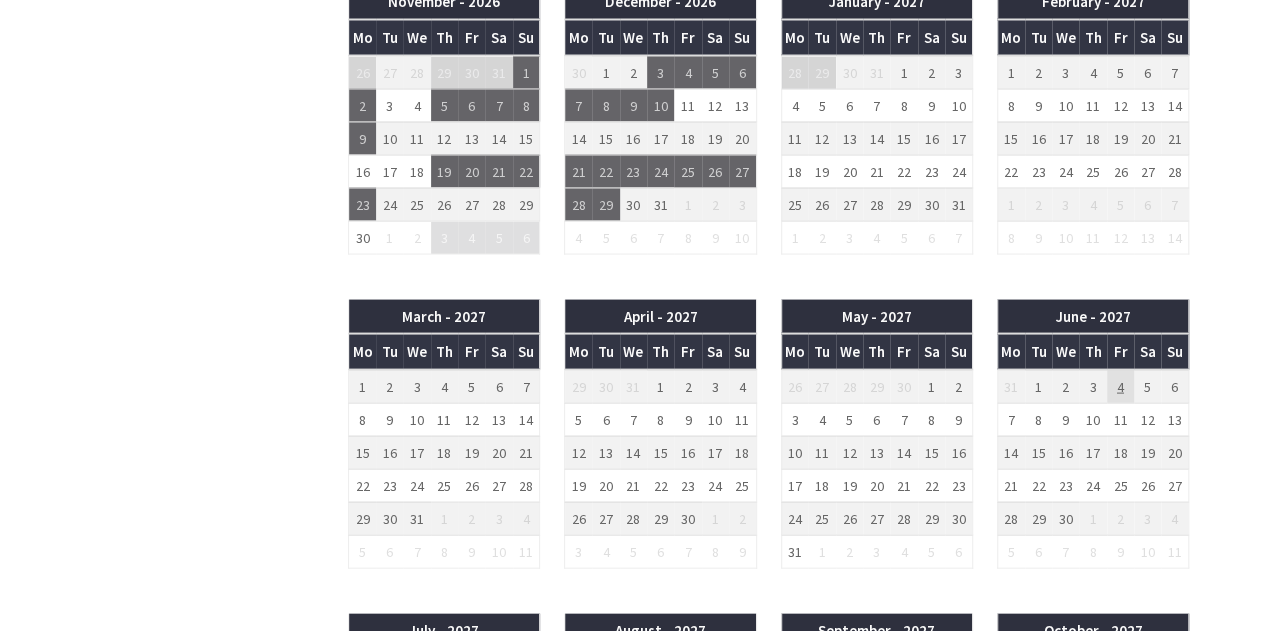 click on "4" at bounding box center [1120, 386] 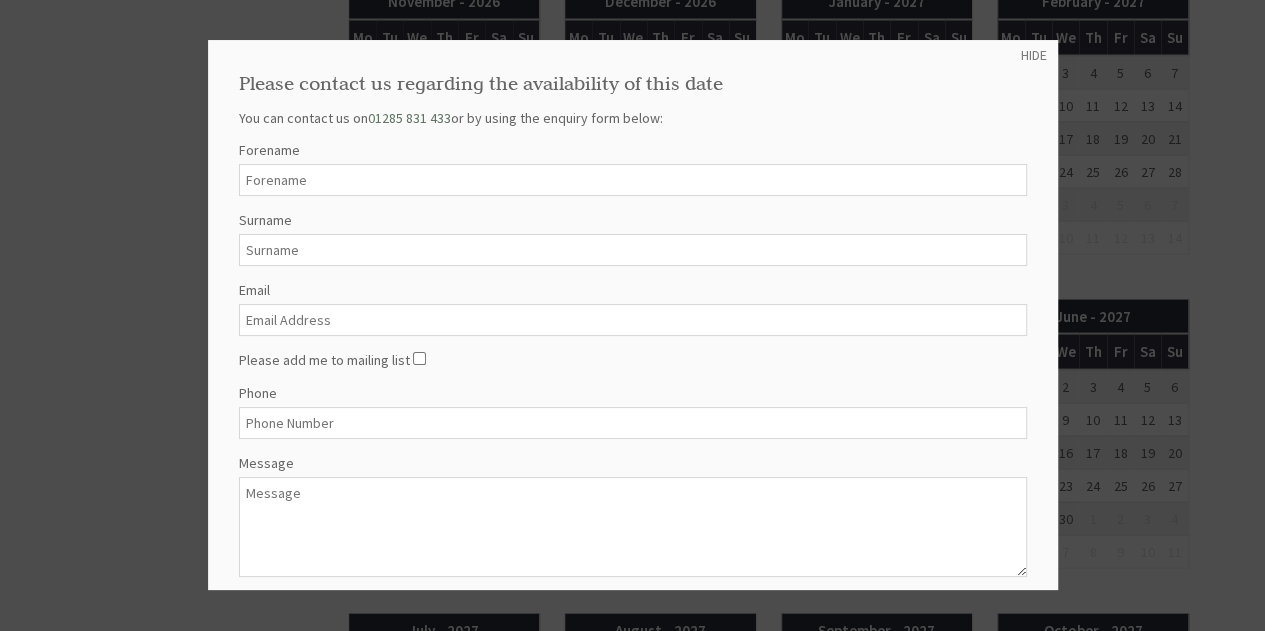 click at bounding box center [632, 315] 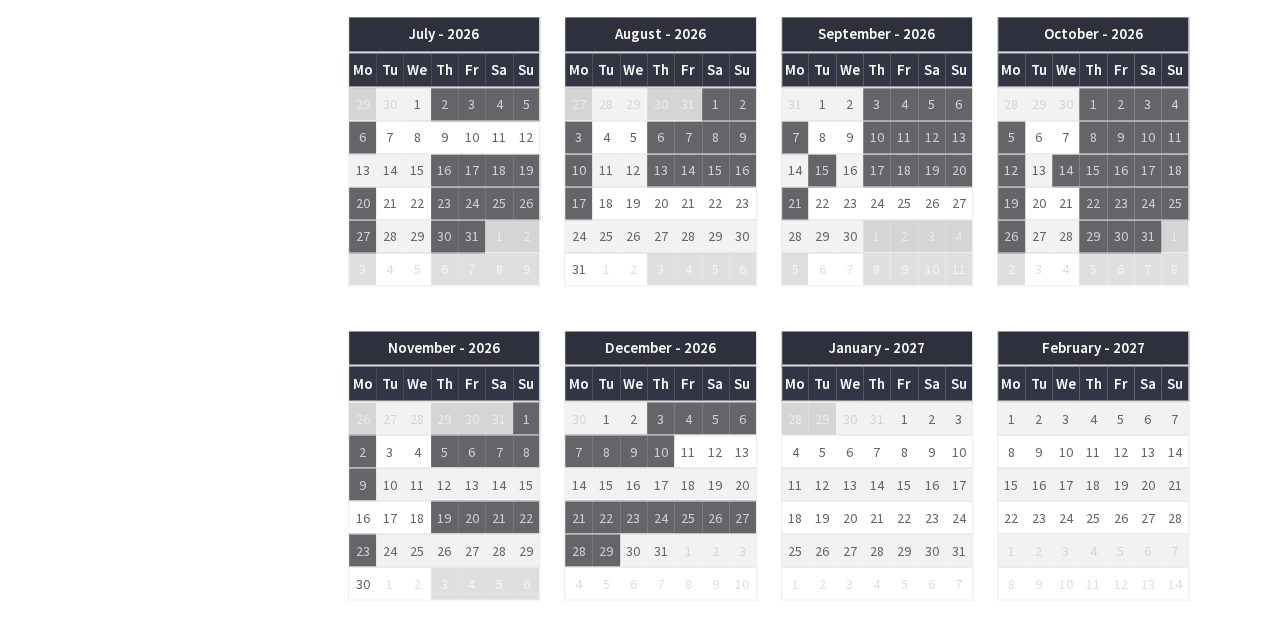 scroll, scrollTop: 1491, scrollLeft: 0, axis: vertical 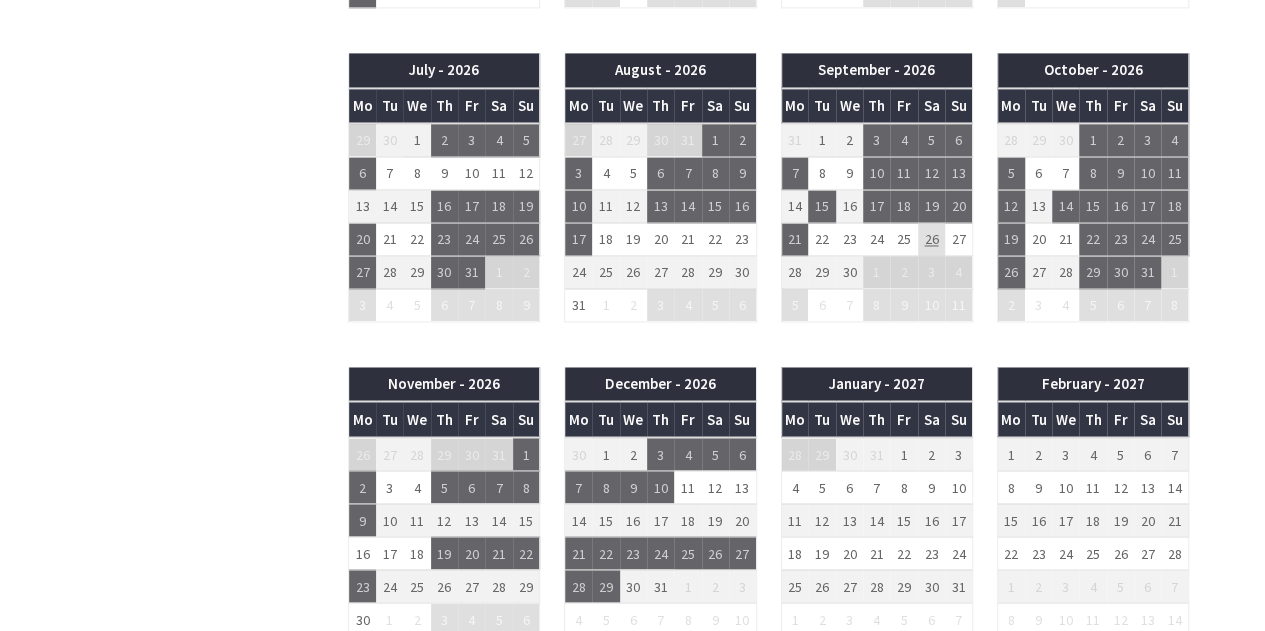 click on "26" at bounding box center [931, 239] 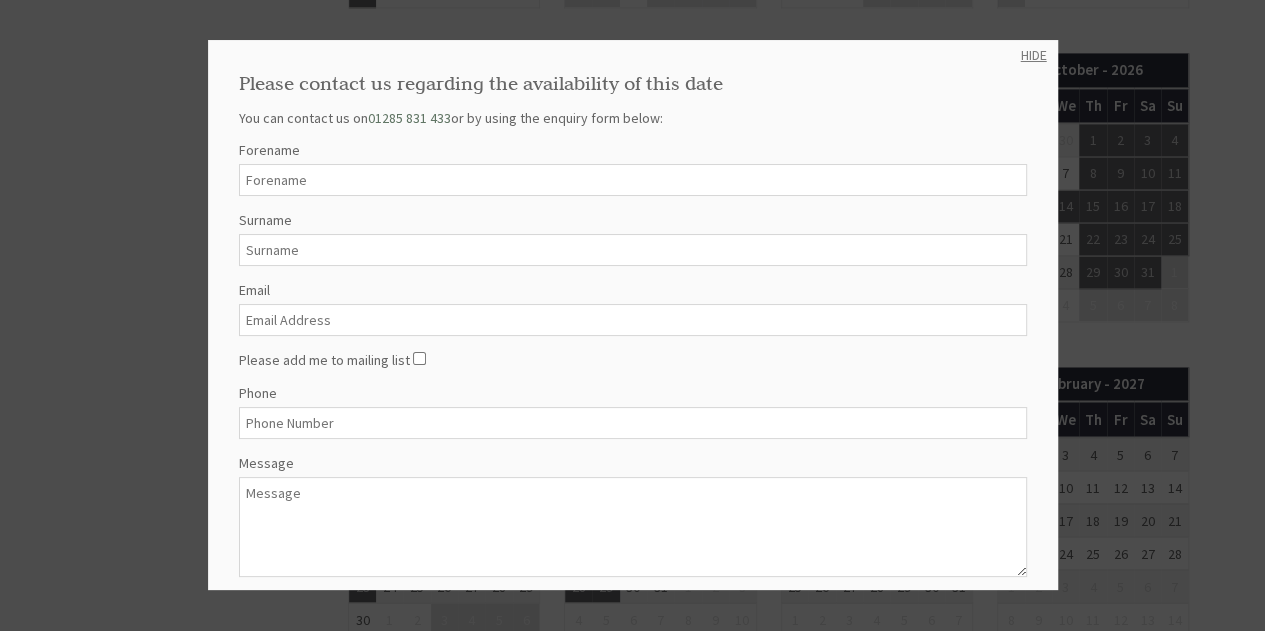 click on "HIDE" at bounding box center (1034, 55) 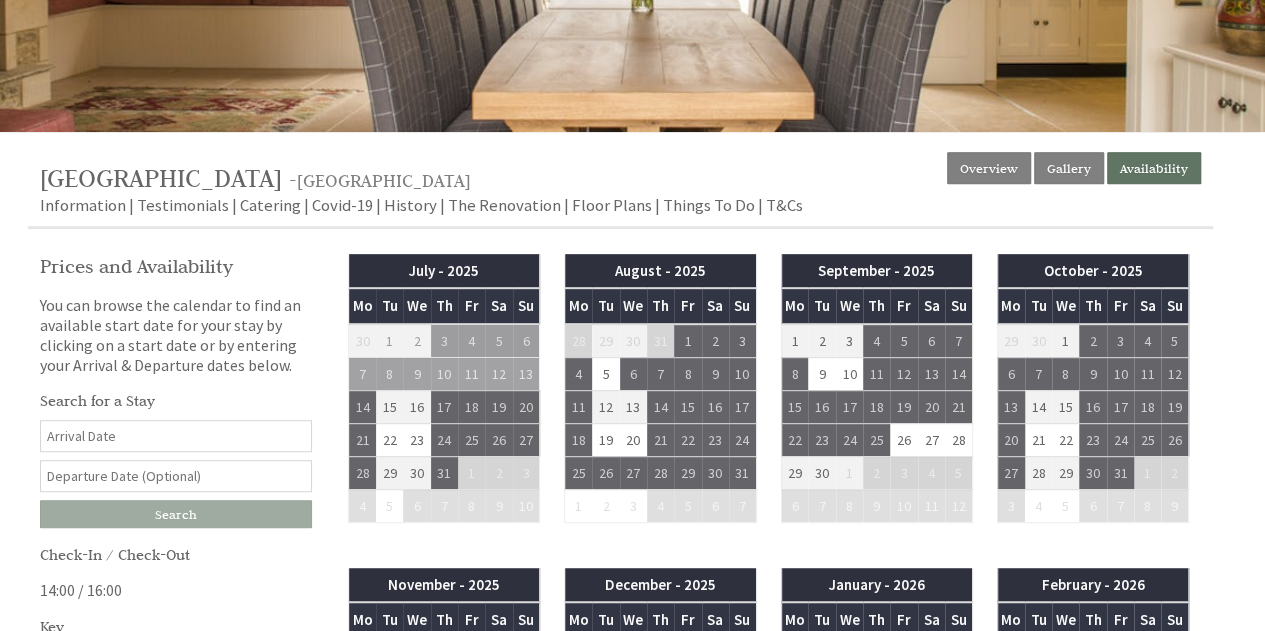 scroll, scrollTop: 350, scrollLeft: 0, axis: vertical 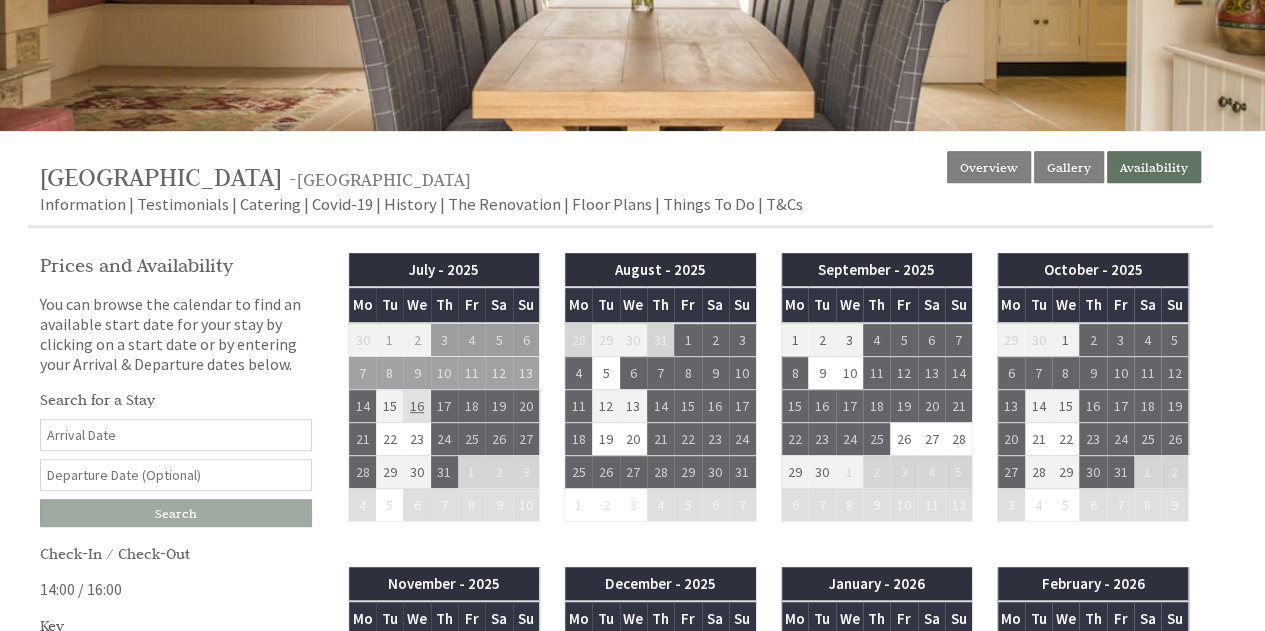 click on "16" at bounding box center (416, 405) 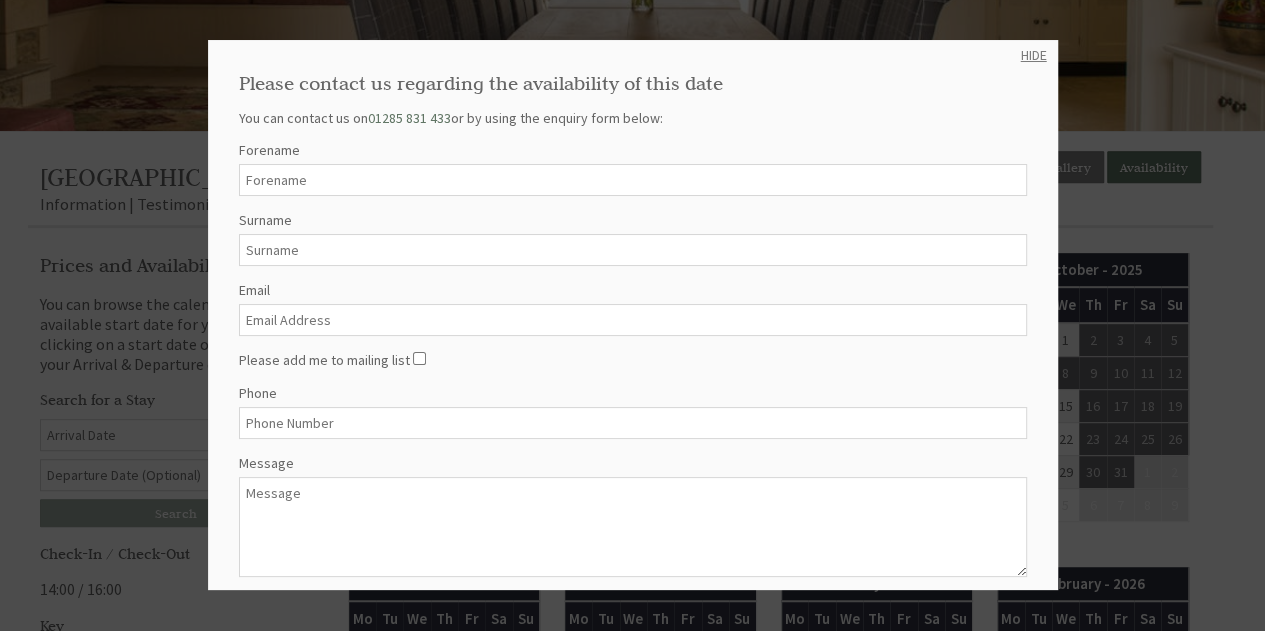 click on "HIDE" at bounding box center [1034, 55] 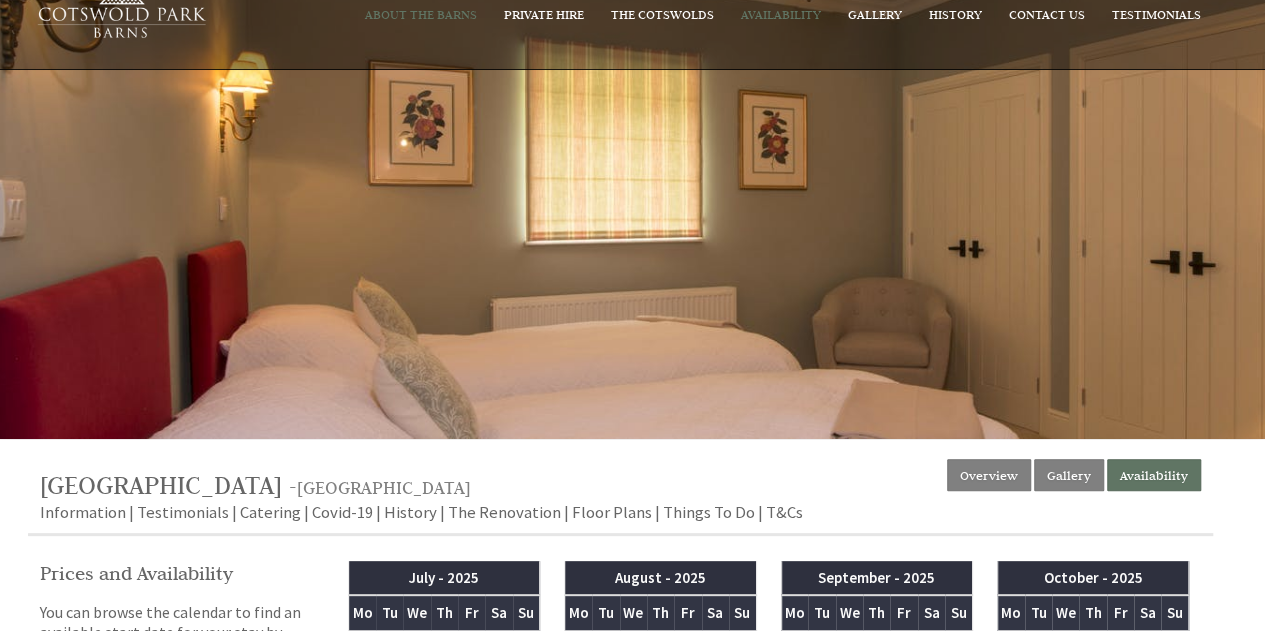 scroll, scrollTop: 0, scrollLeft: 0, axis: both 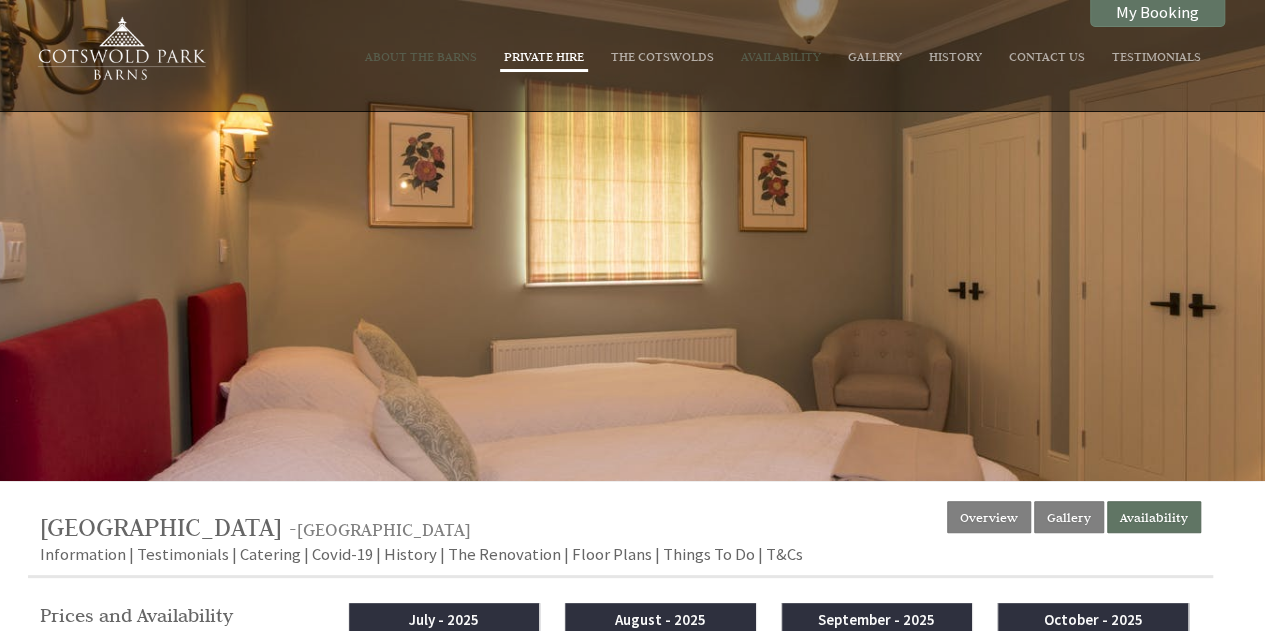 click on "Private Hire" at bounding box center (544, 56) 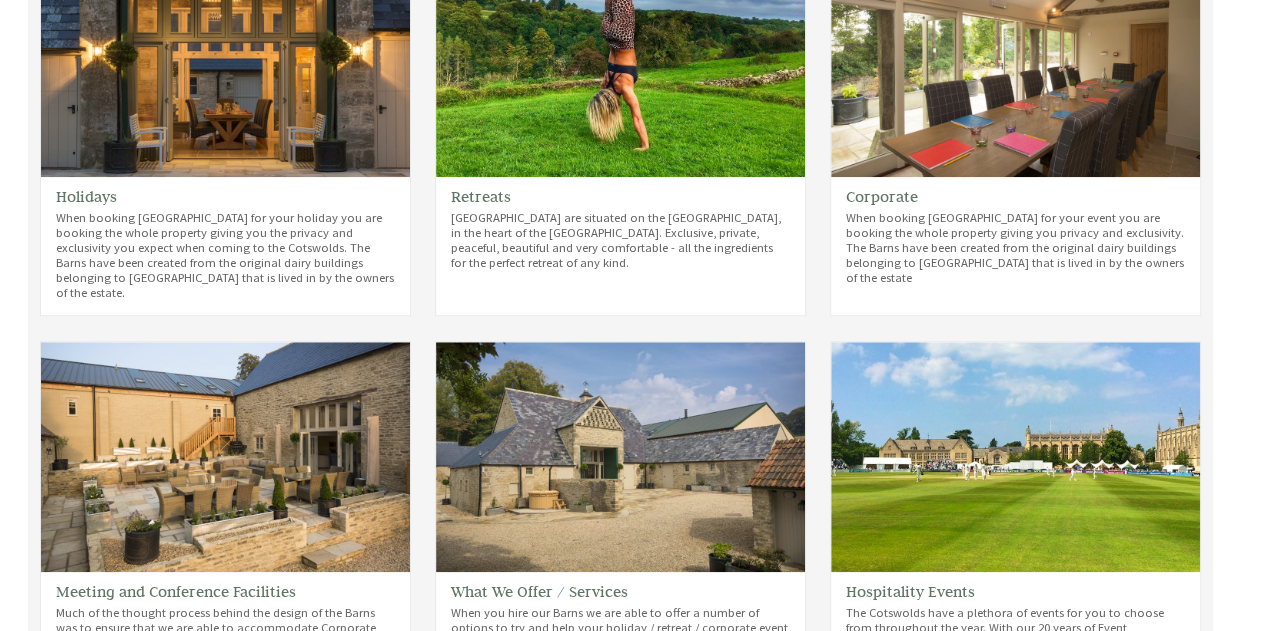 scroll, scrollTop: 646, scrollLeft: 0, axis: vertical 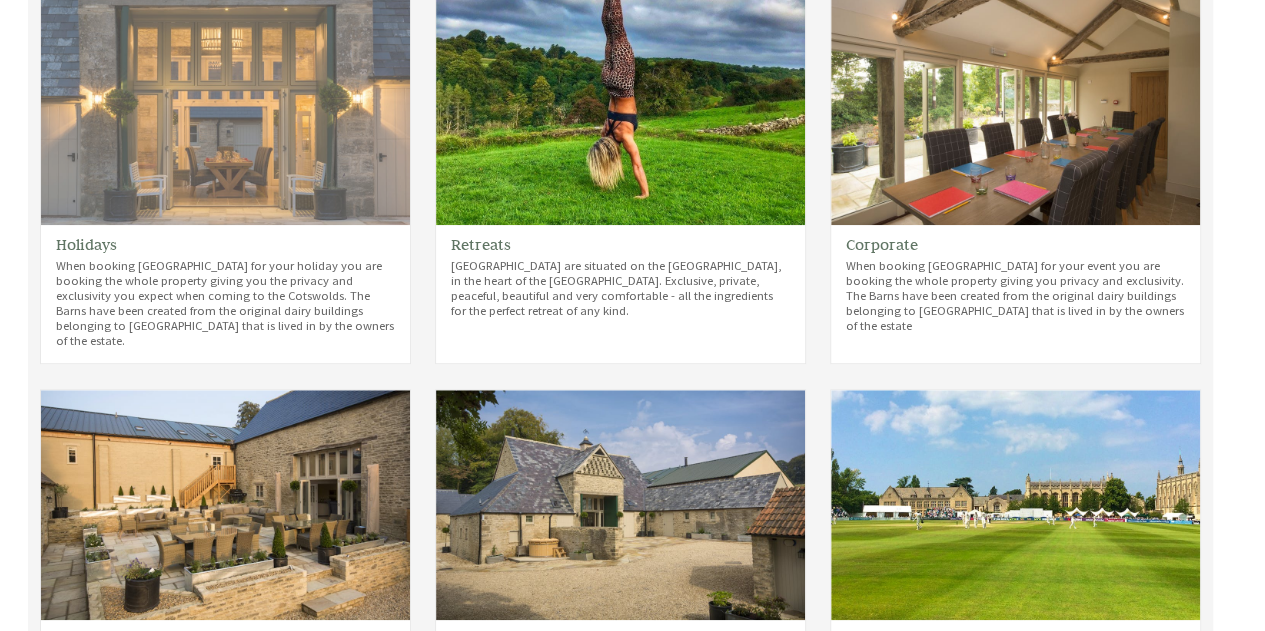click at bounding box center [225, 109] 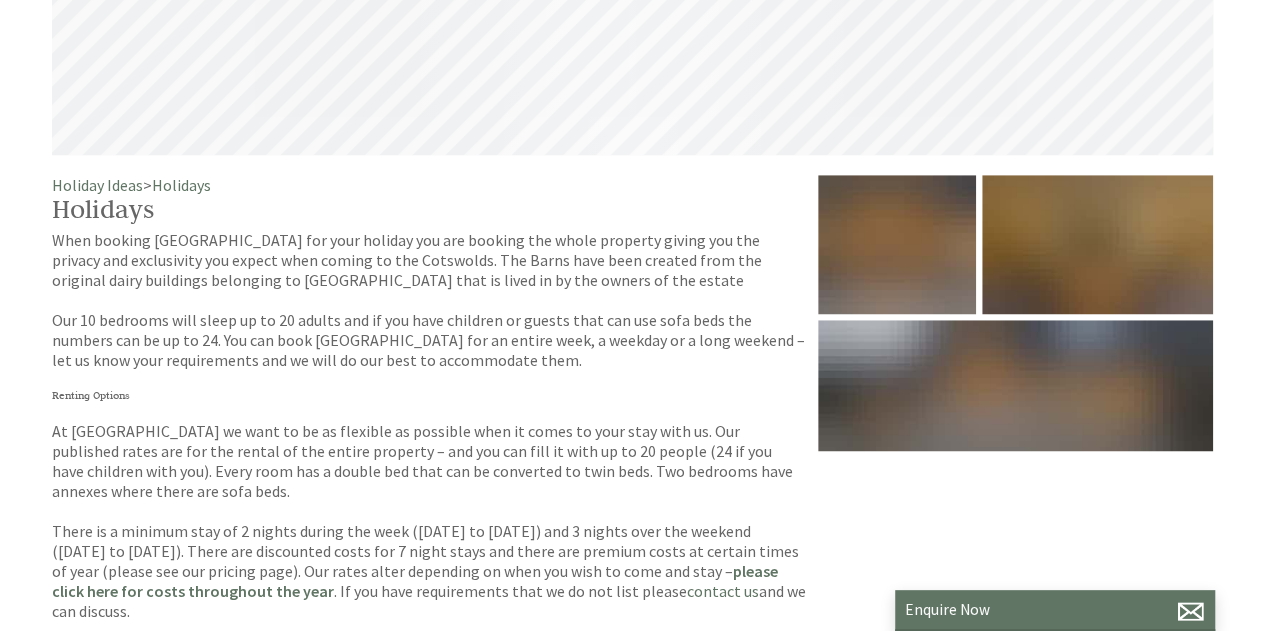 scroll, scrollTop: 0, scrollLeft: 0, axis: both 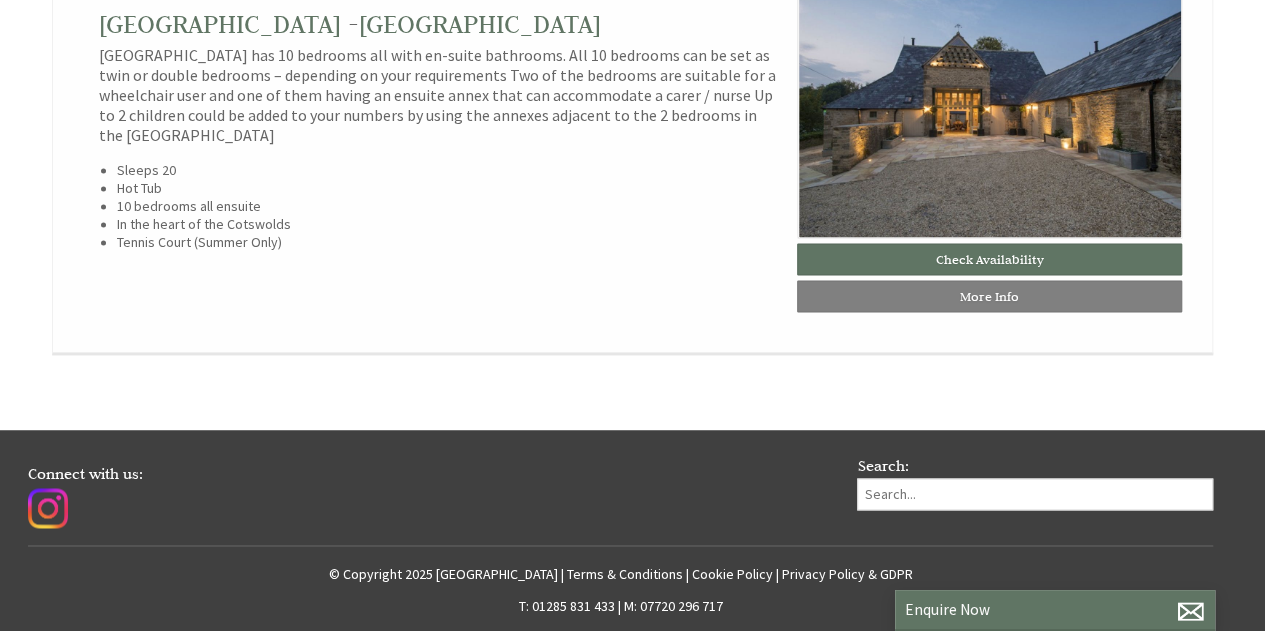 click on "[GEOGRAPHIC_DATA] has 10 bedrooms all with en-suite bathrooms.
All 10 bedrooms can be set as twin or double bedrooms – depending on your requirements
Two of the bedrooms are suitable for a wheelchair user and one of them having an ensuite annex that can accommodate a carer / nurse
Up to 2 children could be added to your numbers by using the annexes adjacent to the 2 bedrooms in the [GEOGRAPHIC_DATA]" at bounding box center [440, 95] 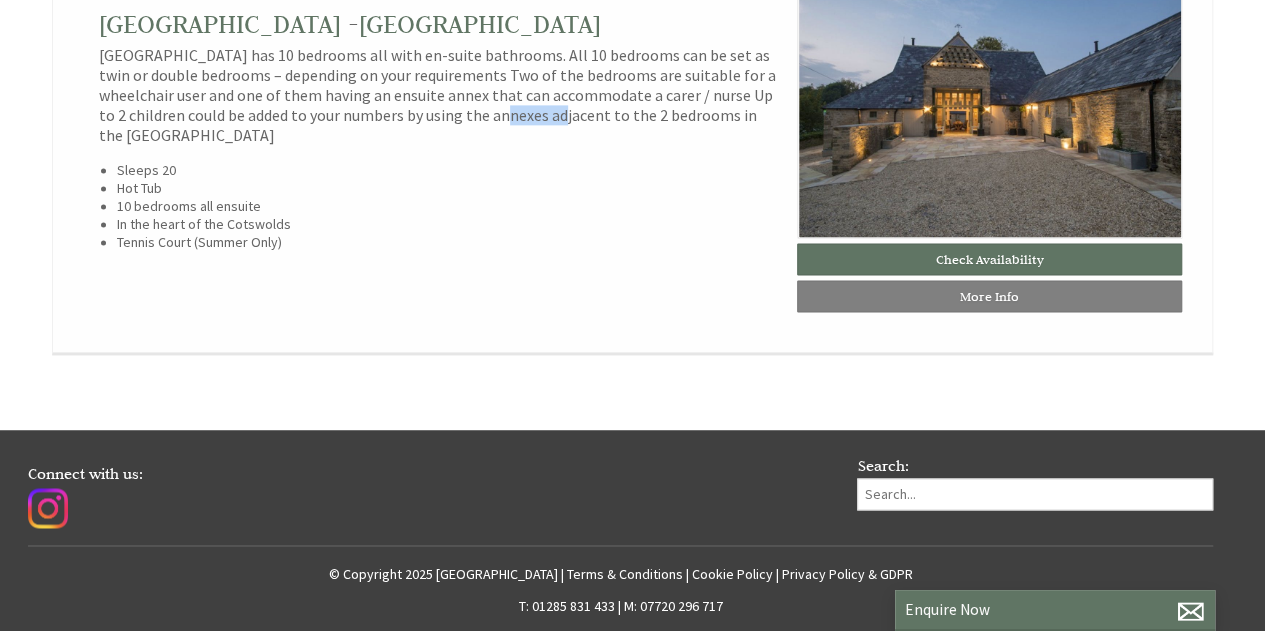 click on "[GEOGRAPHIC_DATA] has 10 bedrooms all with en-suite bathrooms.
All 10 bedrooms can be set as twin or double bedrooms – depending on your requirements
Two of the bedrooms are suitable for a wheelchair user and one of them having an ensuite annex that can accommodate a carer / nurse
Up to 2 children could be added to your numbers by using the annexes adjacent to the 2 bedrooms in the [GEOGRAPHIC_DATA]" at bounding box center (440, 95) 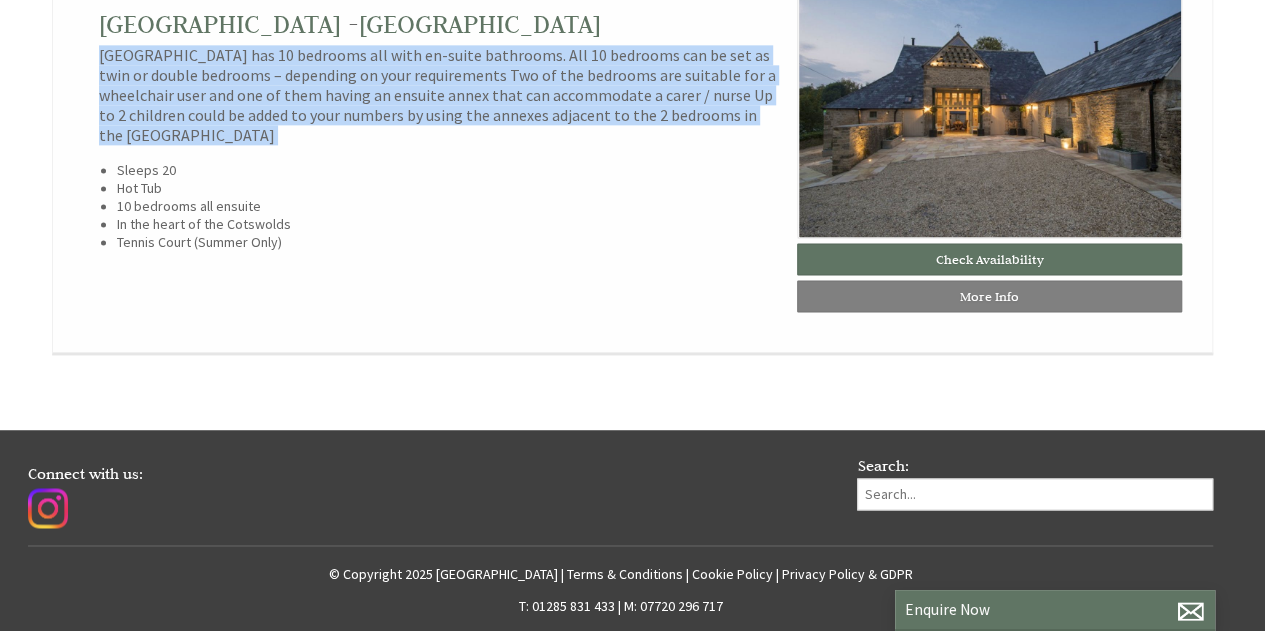 click on "[GEOGRAPHIC_DATA] has 10 bedrooms all with en-suite bathrooms.
All 10 bedrooms can be set as twin or double bedrooms – depending on your requirements
Two of the bedrooms are suitable for a wheelchair user and one of them having an ensuite annex that can accommodate a carer / nurse
Up to 2 children could be added to your numbers by using the annexes adjacent to the 2 bedrooms in the [GEOGRAPHIC_DATA]" at bounding box center (440, 95) 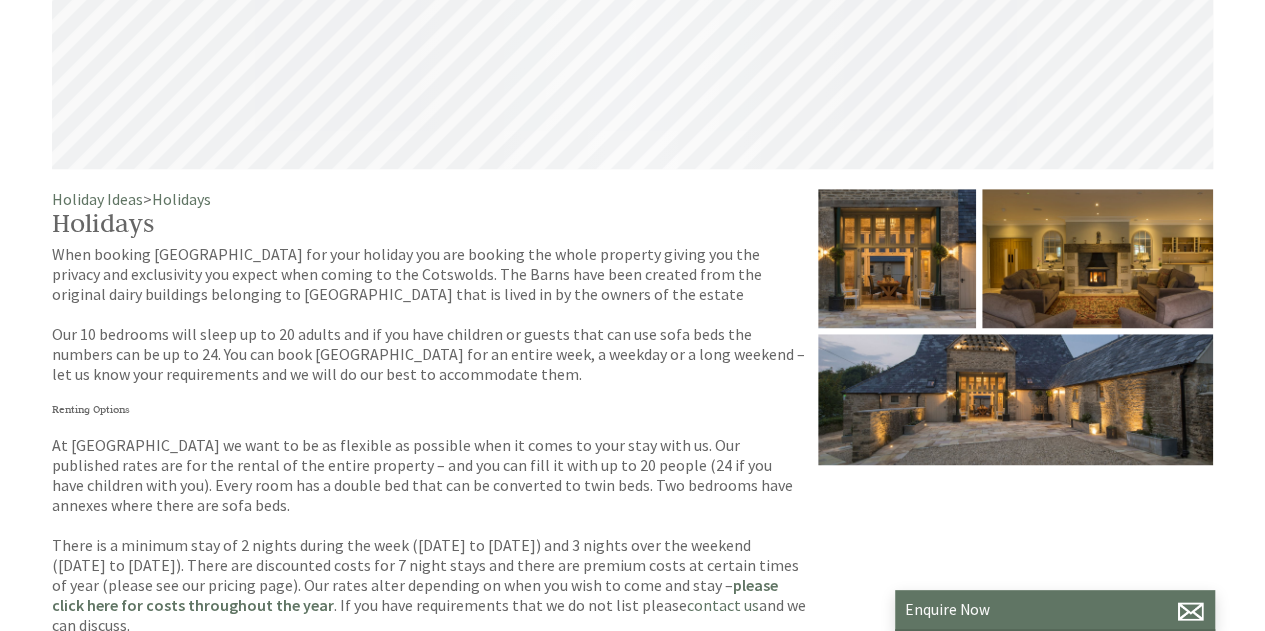 scroll, scrollTop: 632, scrollLeft: 0, axis: vertical 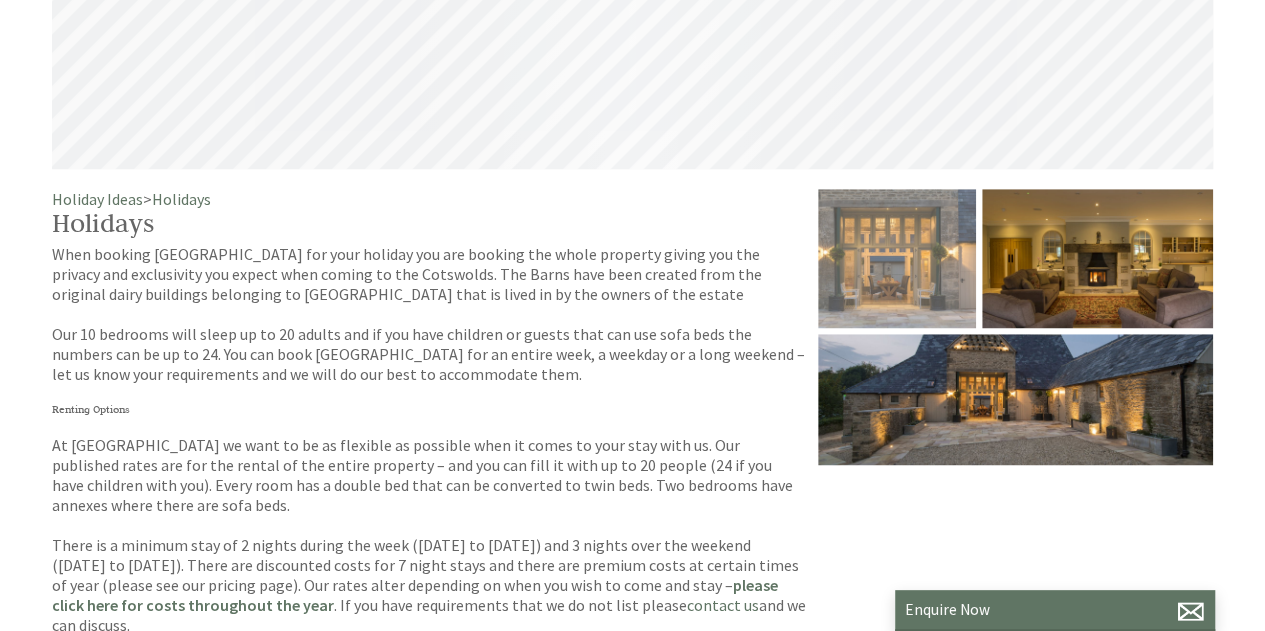 click at bounding box center (897, 259) 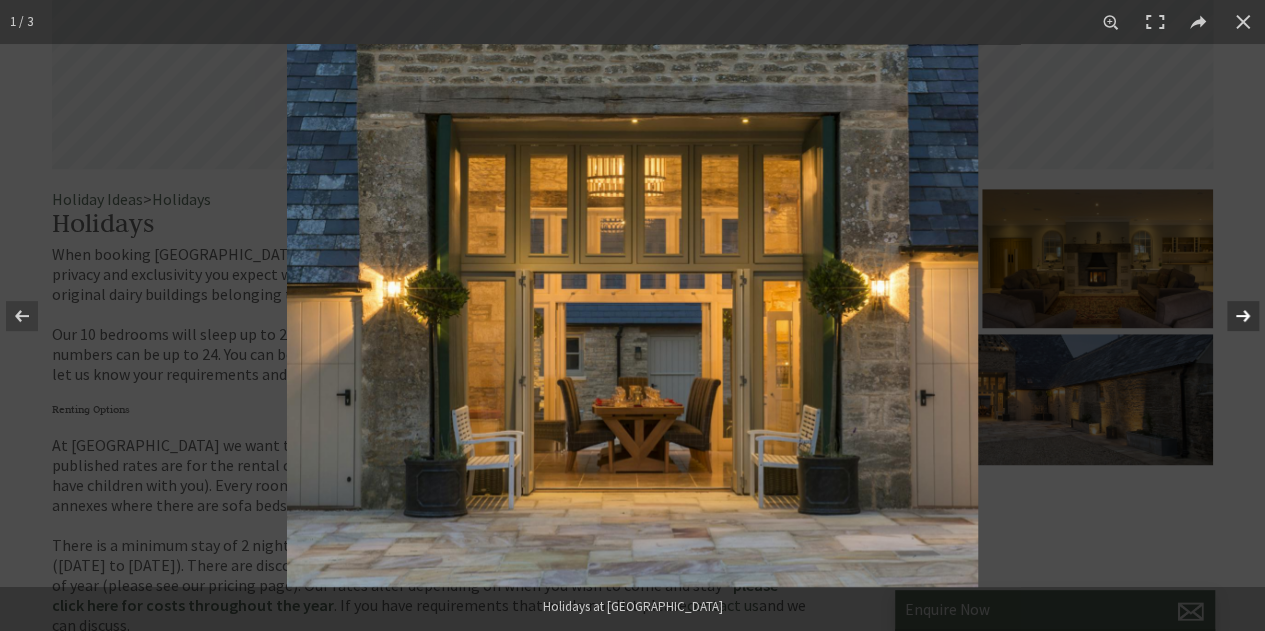 click at bounding box center (1230, 316) 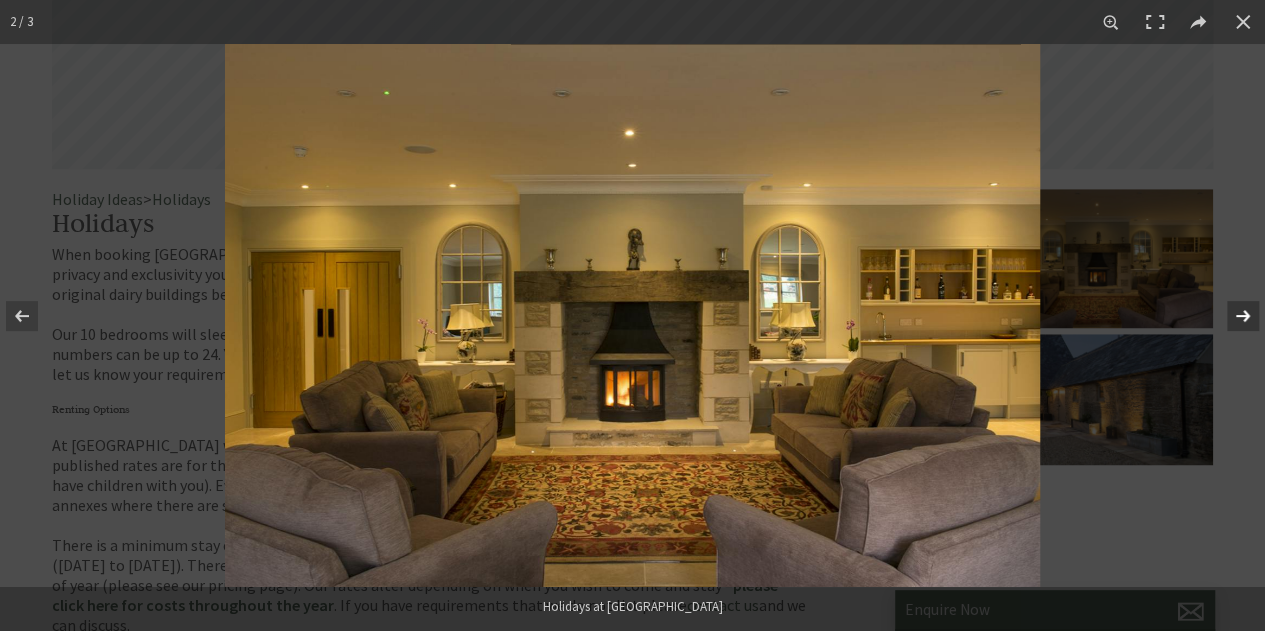 click at bounding box center (1230, 316) 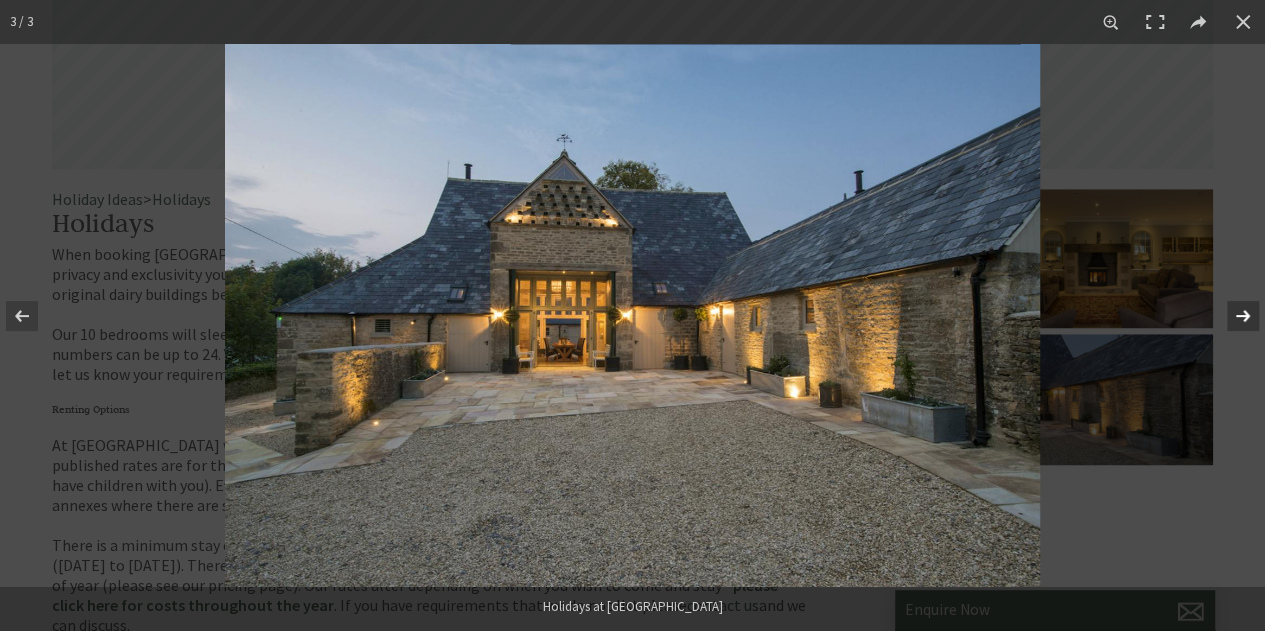 click at bounding box center (1230, 316) 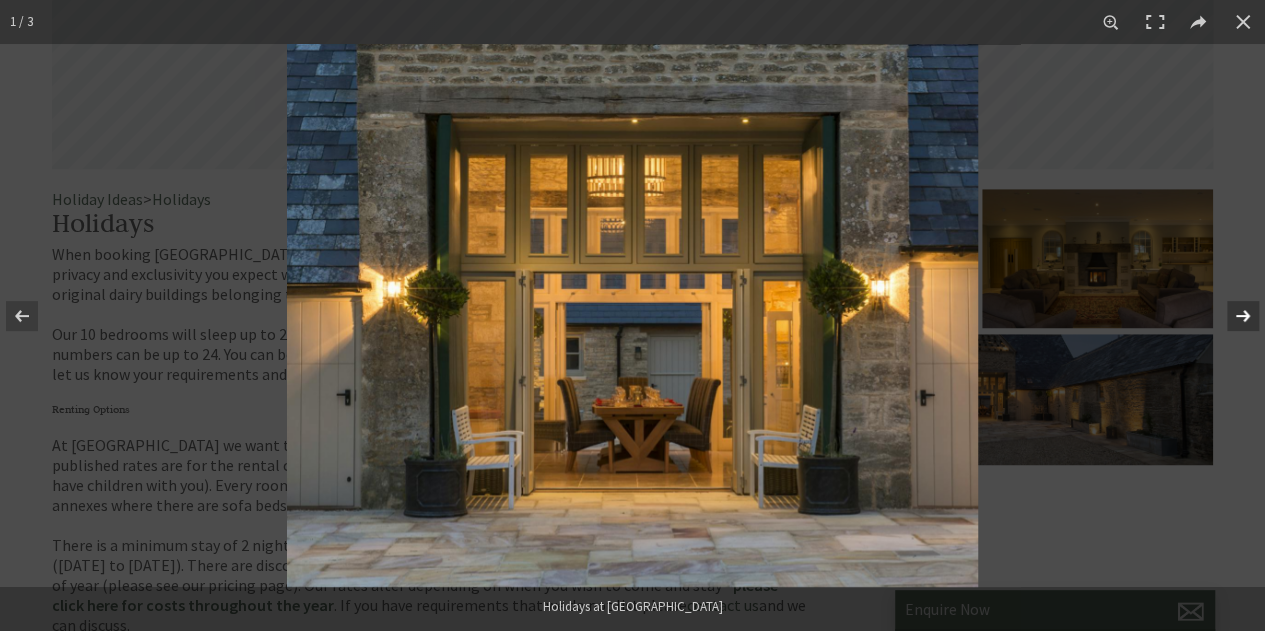 click at bounding box center (1230, 316) 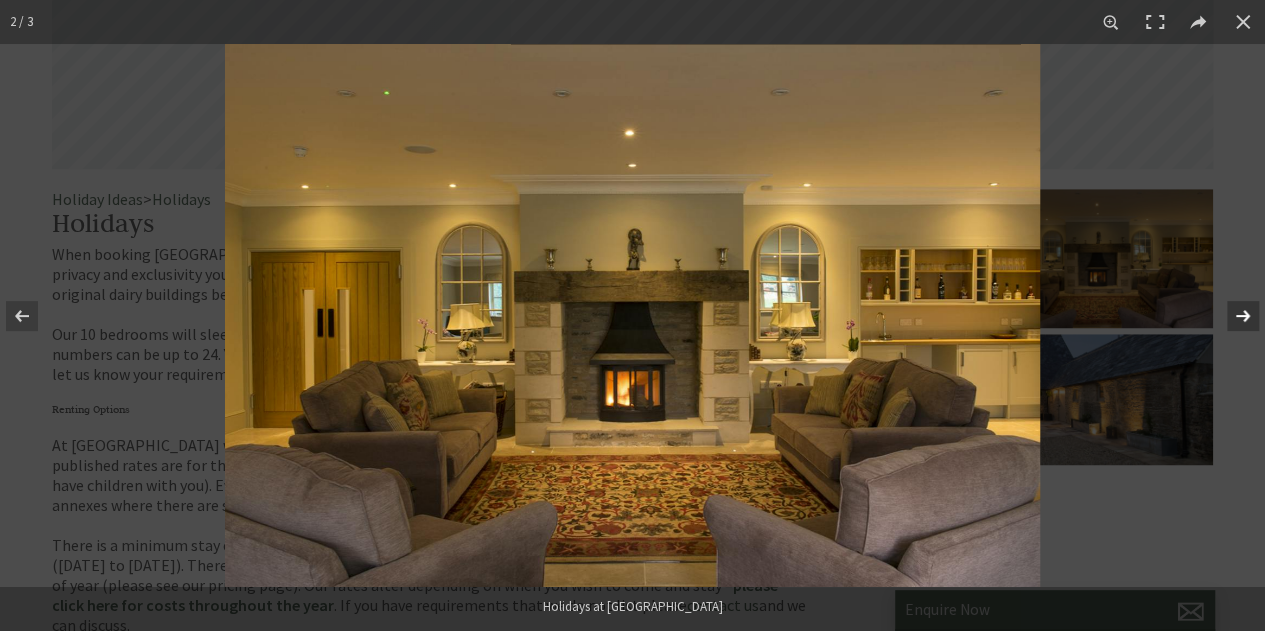 click at bounding box center [1230, 316] 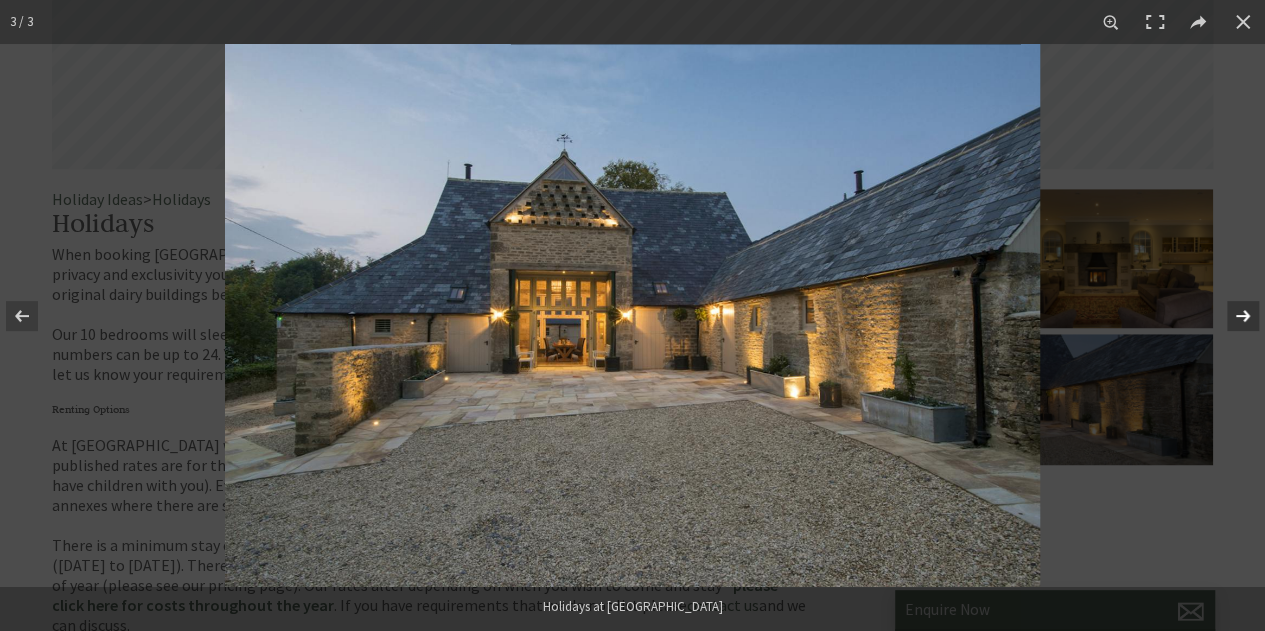 click at bounding box center [1230, 316] 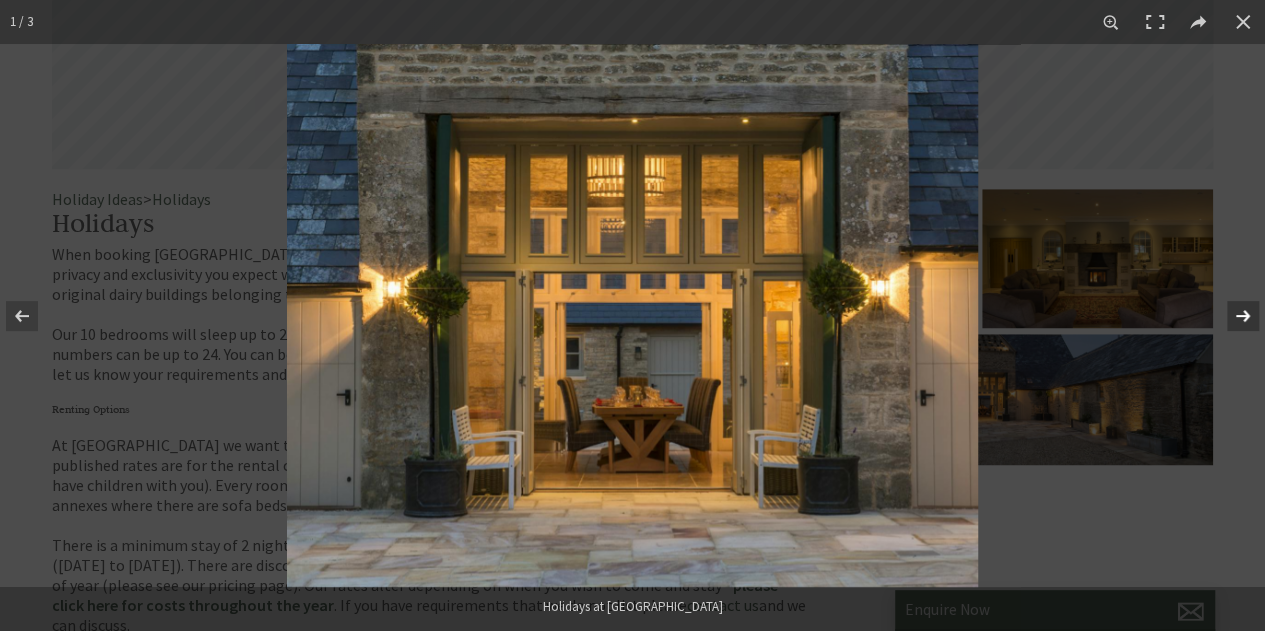click at bounding box center [1230, 316] 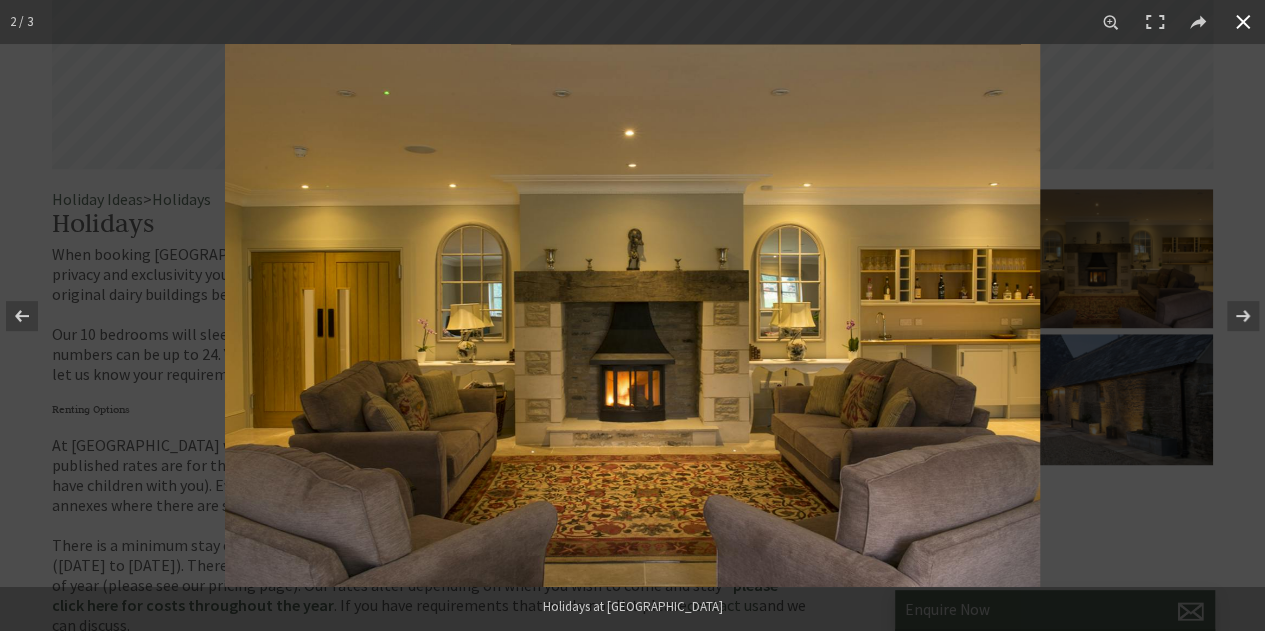 click at bounding box center (857, 359) 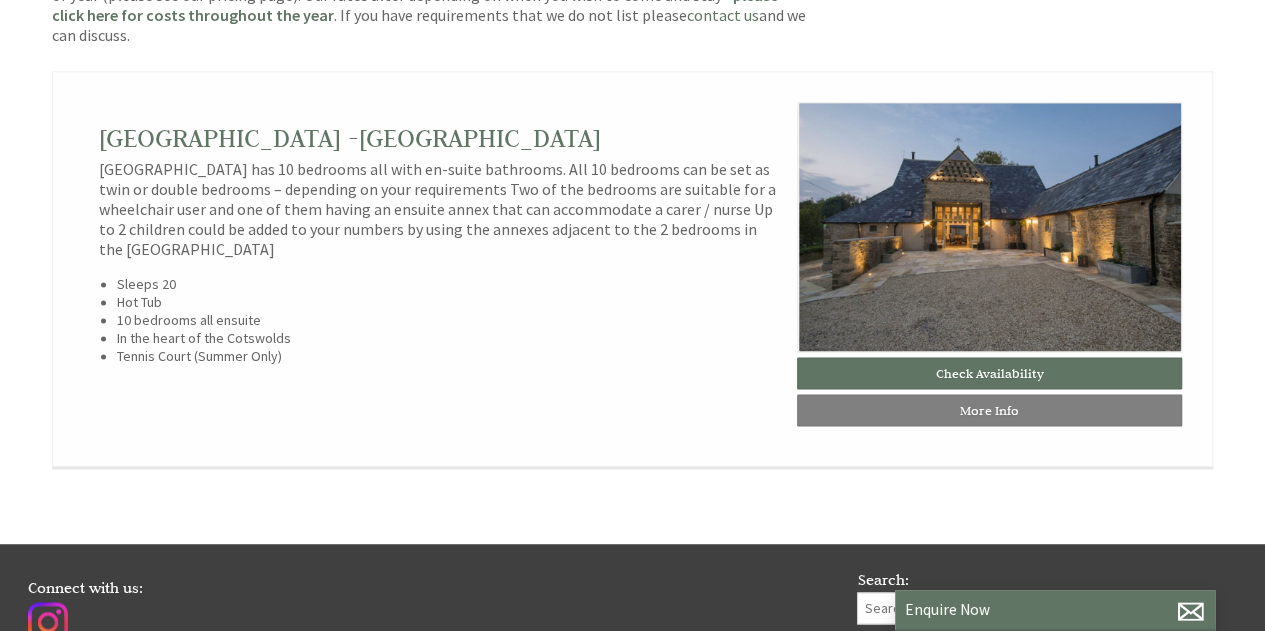 scroll, scrollTop: 1224, scrollLeft: 0, axis: vertical 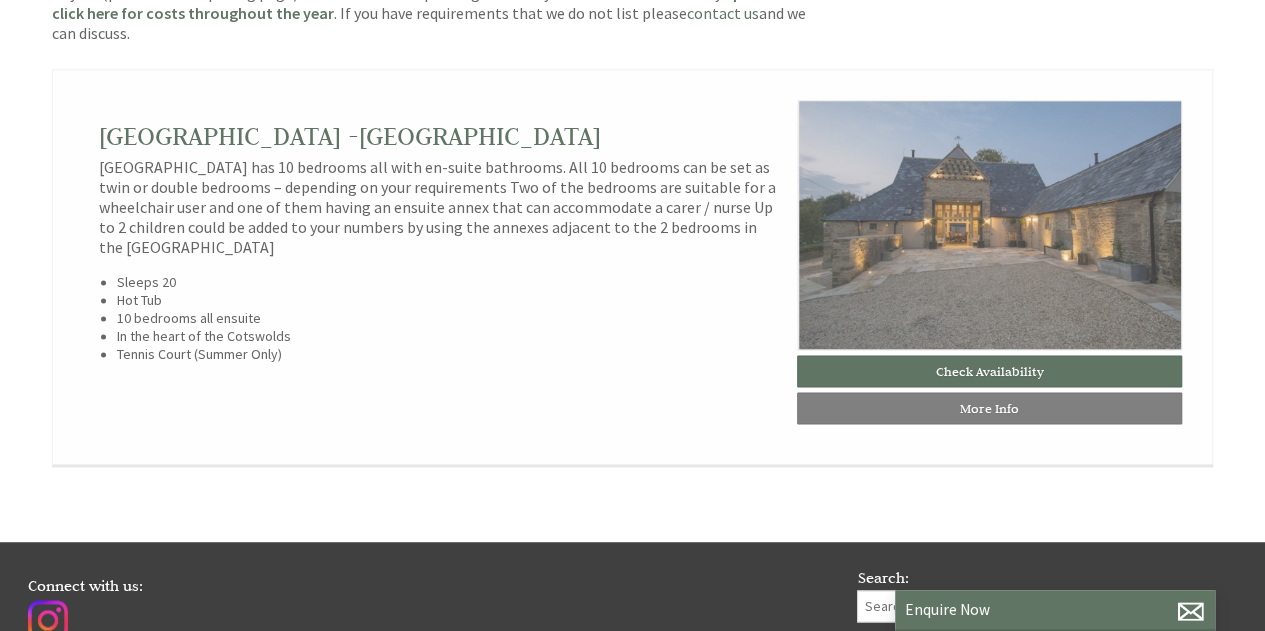 click at bounding box center [990, 224] 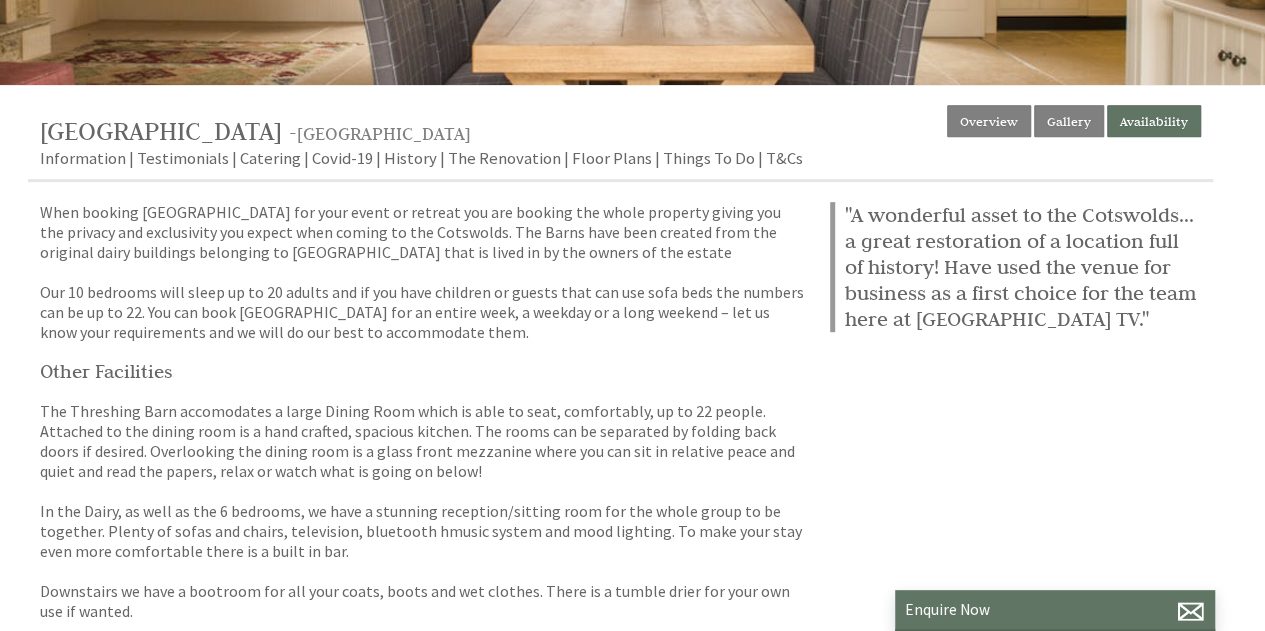 scroll, scrollTop: 398, scrollLeft: 0, axis: vertical 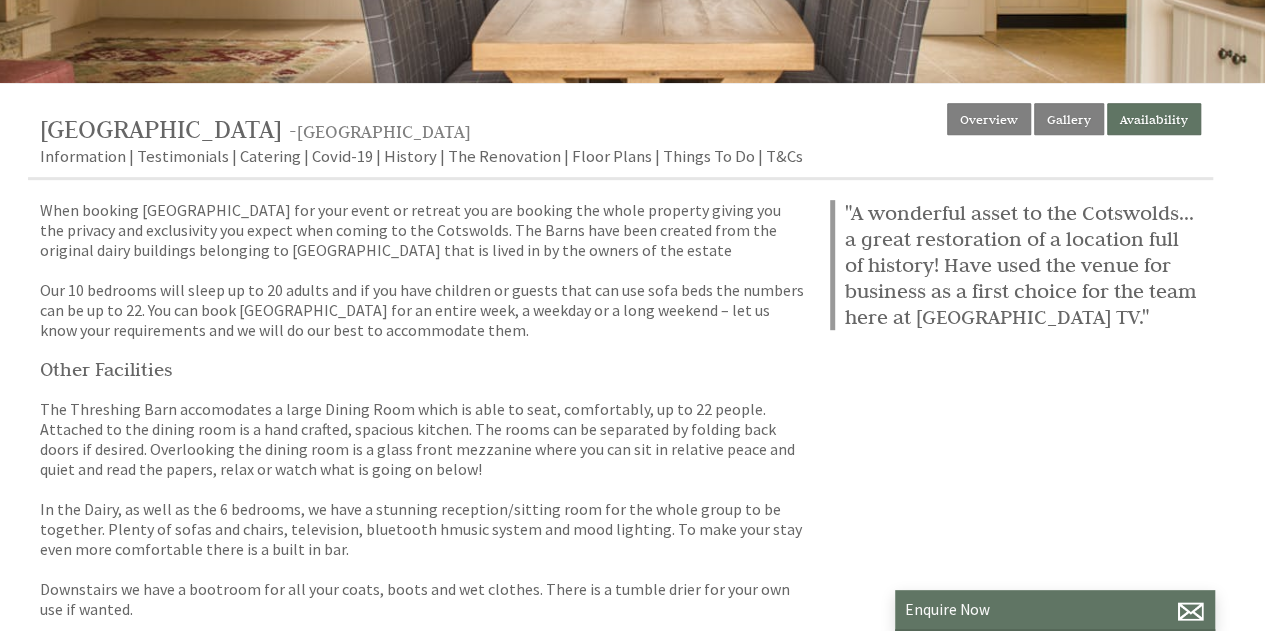 click on "When booking [GEOGRAPHIC_DATA] for your event or retreat you are booking the whole property giving you the privacy and exclusivity you expect when coming to the Cotswolds. The Barns have been created from the original dairy buildings belonging to [GEOGRAPHIC_DATA] that is lived in by the owners of the estate
Our 10 bedrooms will sleep up to 20 adults and if you have children or guests that can use sofa beds the numbers can be up to 22. You can book [GEOGRAPHIC_DATA] for an entire week, a weekday or a long weekend – let us know your requirements and we will do our best to accommodate them." at bounding box center [423, 270] 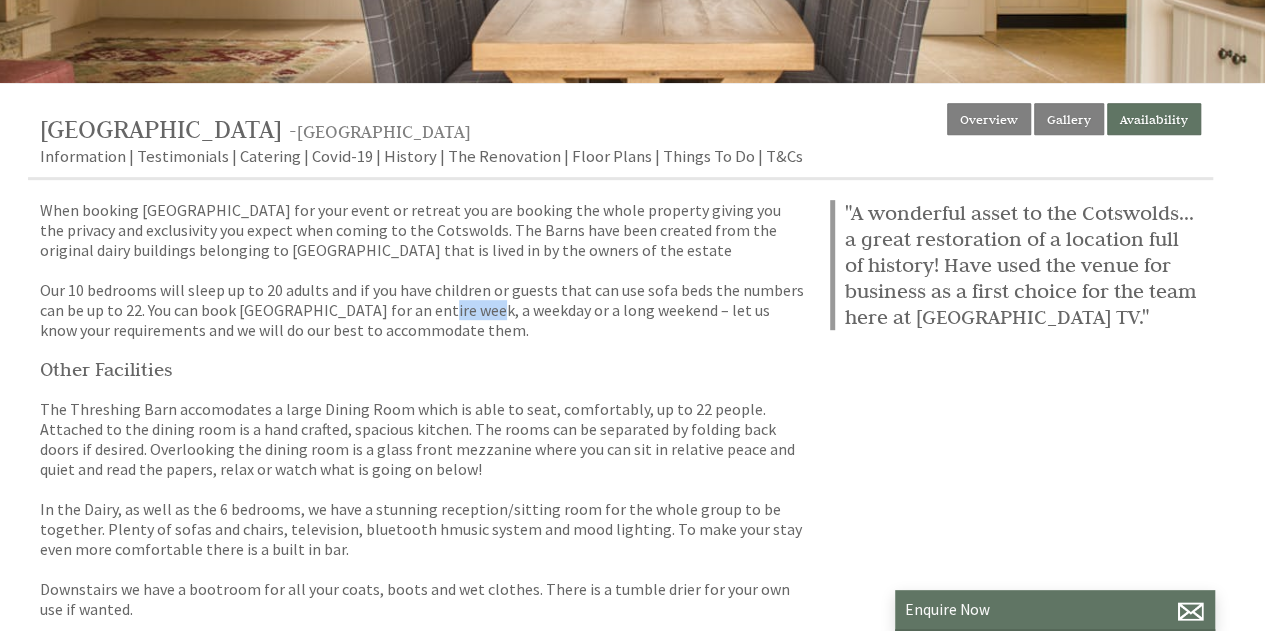 click on "When booking [GEOGRAPHIC_DATA] for your event or retreat you are booking the whole property giving you the privacy and exclusivity you expect when coming to the Cotswolds. The Barns have been created from the original dairy buildings belonging to [GEOGRAPHIC_DATA] that is lived in by the owners of the estate
Our 10 bedrooms will sleep up to 20 adults and if you have children or guests that can use sofa beds the numbers can be up to 22. You can book [GEOGRAPHIC_DATA] for an entire week, a weekday or a long weekend – let us know your requirements and we will do our best to accommodate them." at bounding box center (423, 270) 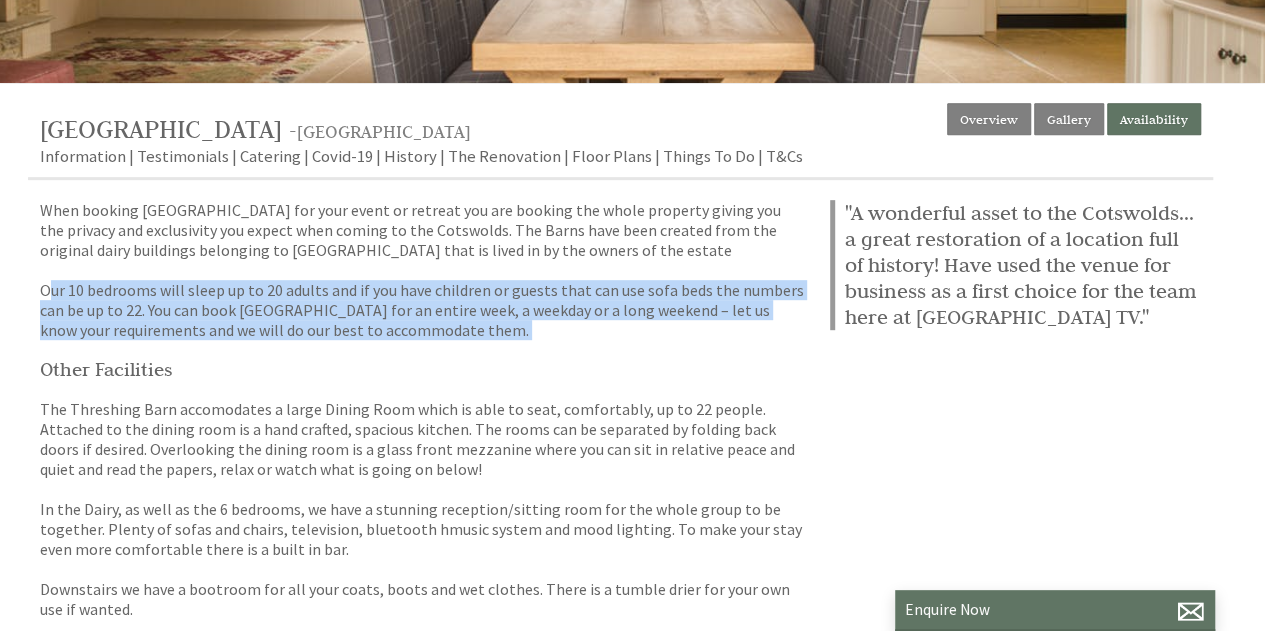 click on "When booking [GEOGRAPHIC_DATA] for your event or retreat you are booking the whole property giving you the privacy and exclusivity you expect when coming to the Cotswolds. The Barns have been created from the original dairy buildings belonging to [GEOGRAPHIC_DATA] that is lived in by the owners of the estate
Our 10 bedrooms will sleep up to 20 adults and if you have children or guests that can use sofa beds the numbers can be up to 22. You can book [GEOGRAPHIC_DATA] for an entire week, a weekday or a long weekend – let us know your requirements and we will do our best to accommodate them." at bounding box center [423, 270] 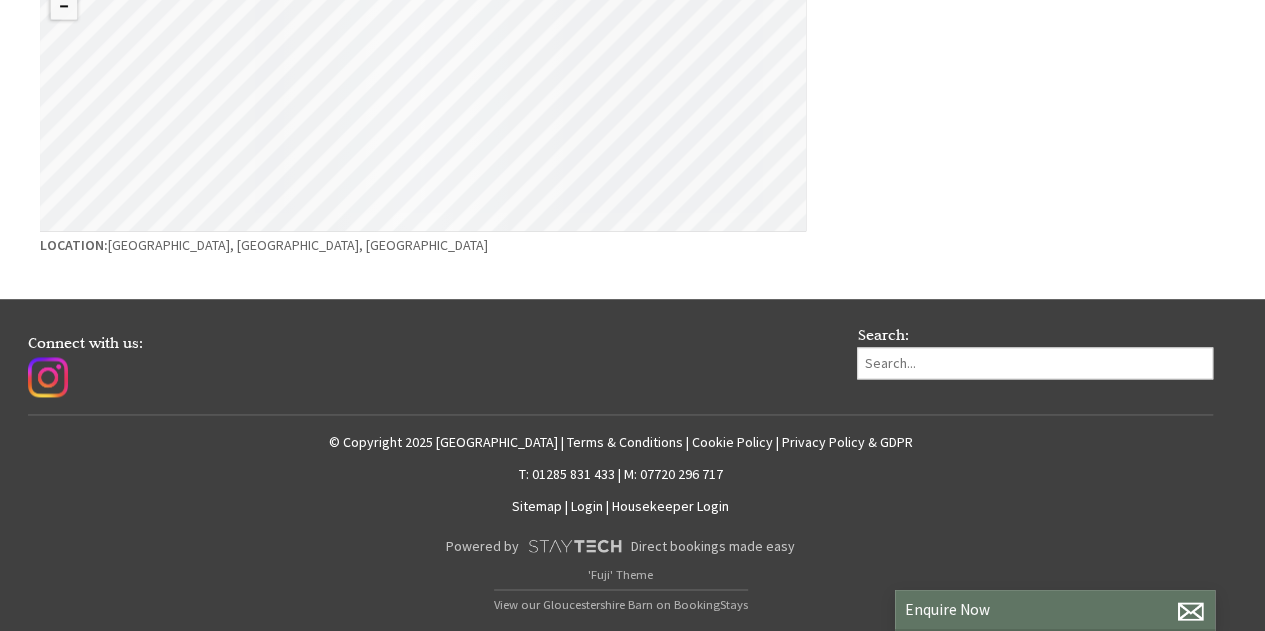 scroll, scrollTop: 1314, scrollLeft: 0, axis: vertical 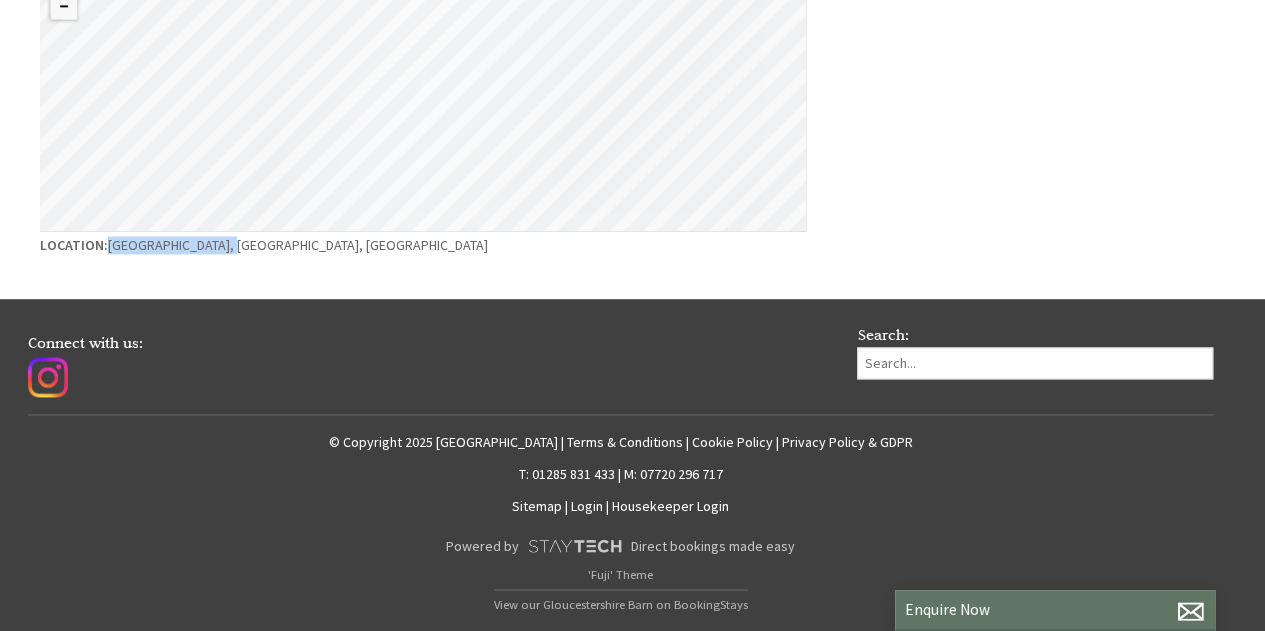 drag, startPoint x: 226, startPoint y: 255, endPoint x: 107, endPoint y: 253, distance: 119.01681 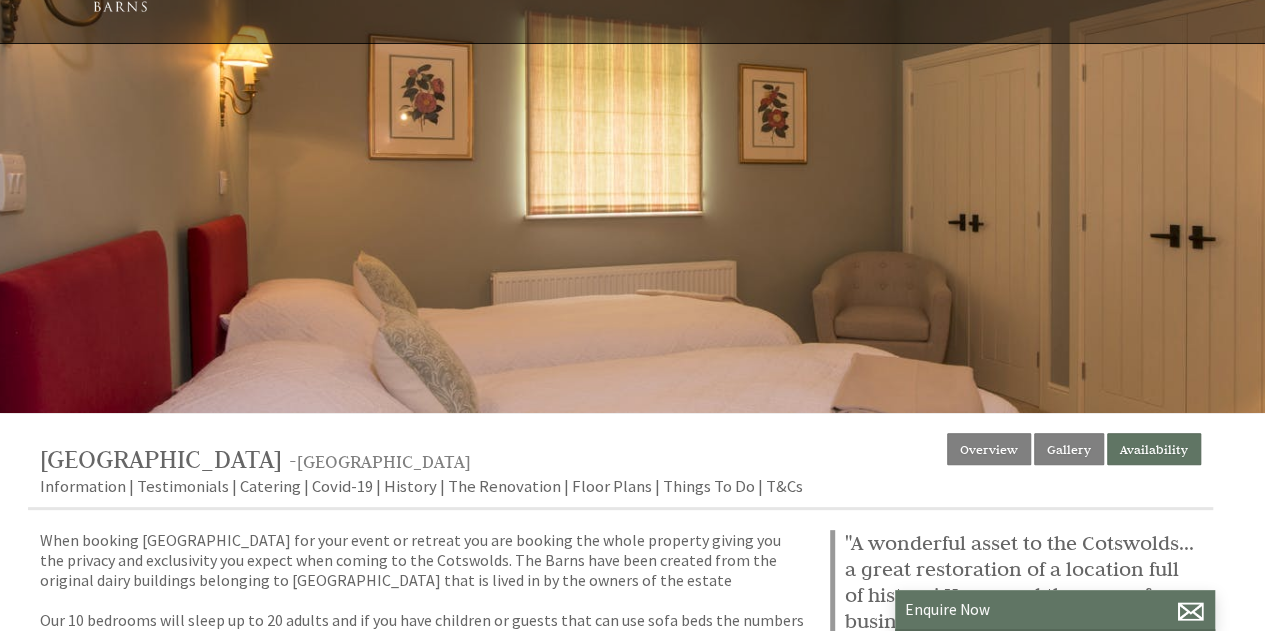 scroll, scrollTop: 0, scrollLeft: 0, axis: both 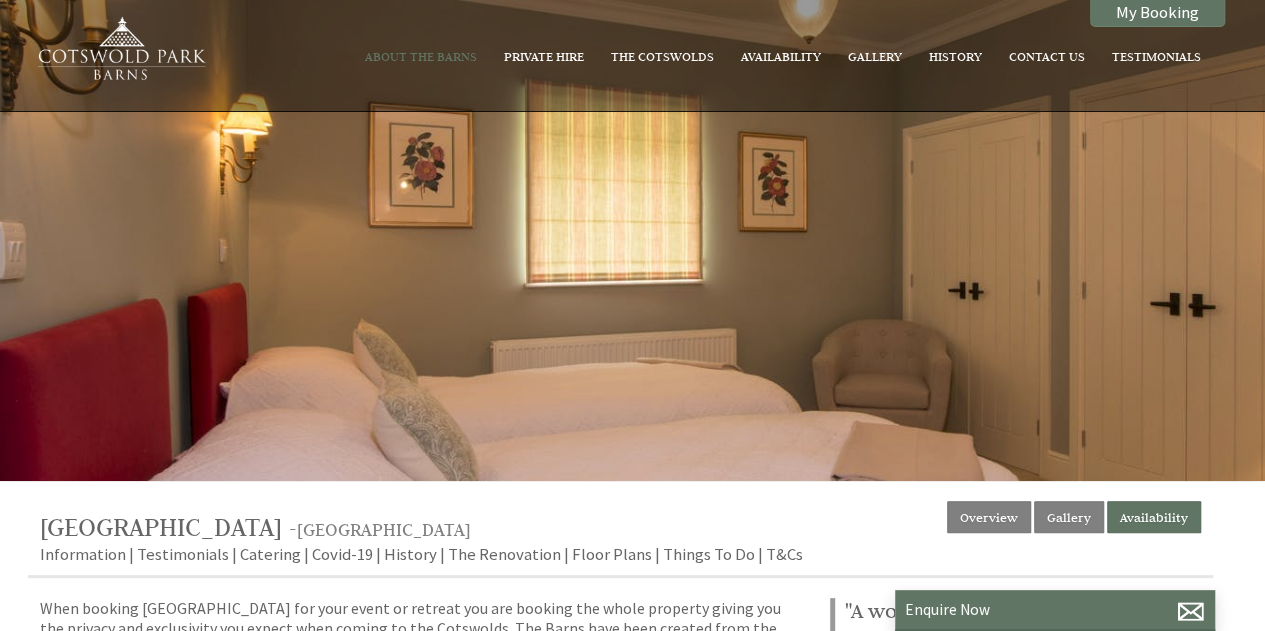 click at bounding box center (632, 240) 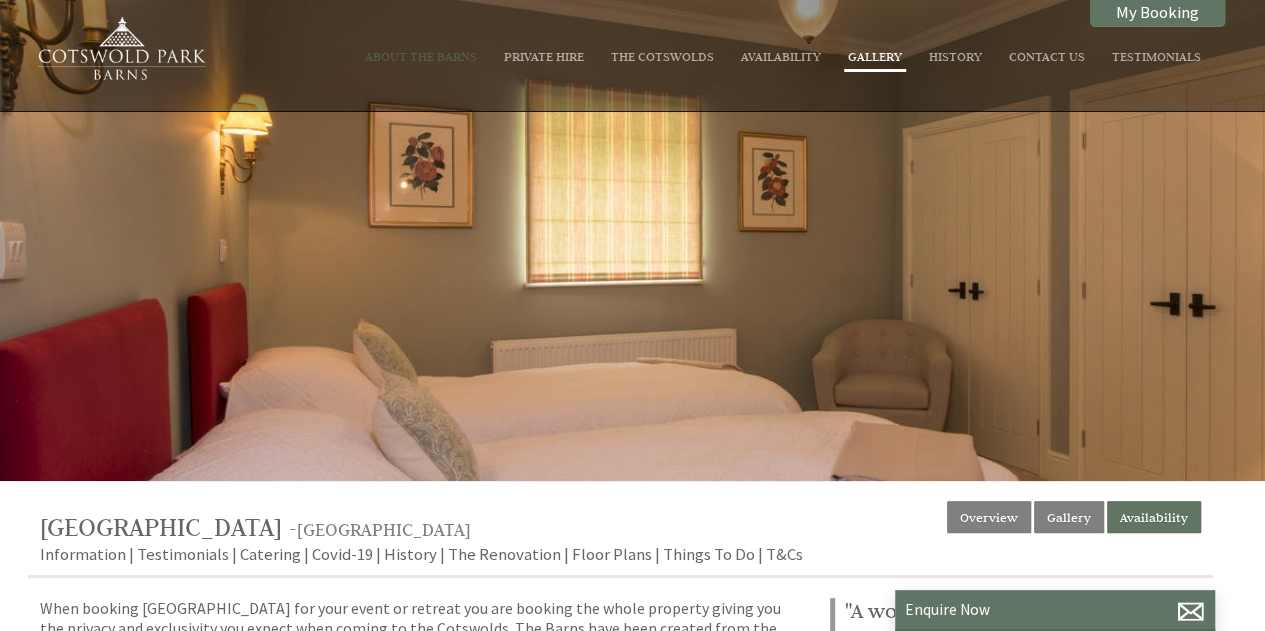 click on "Gallery" at bounding box center [875, 56] 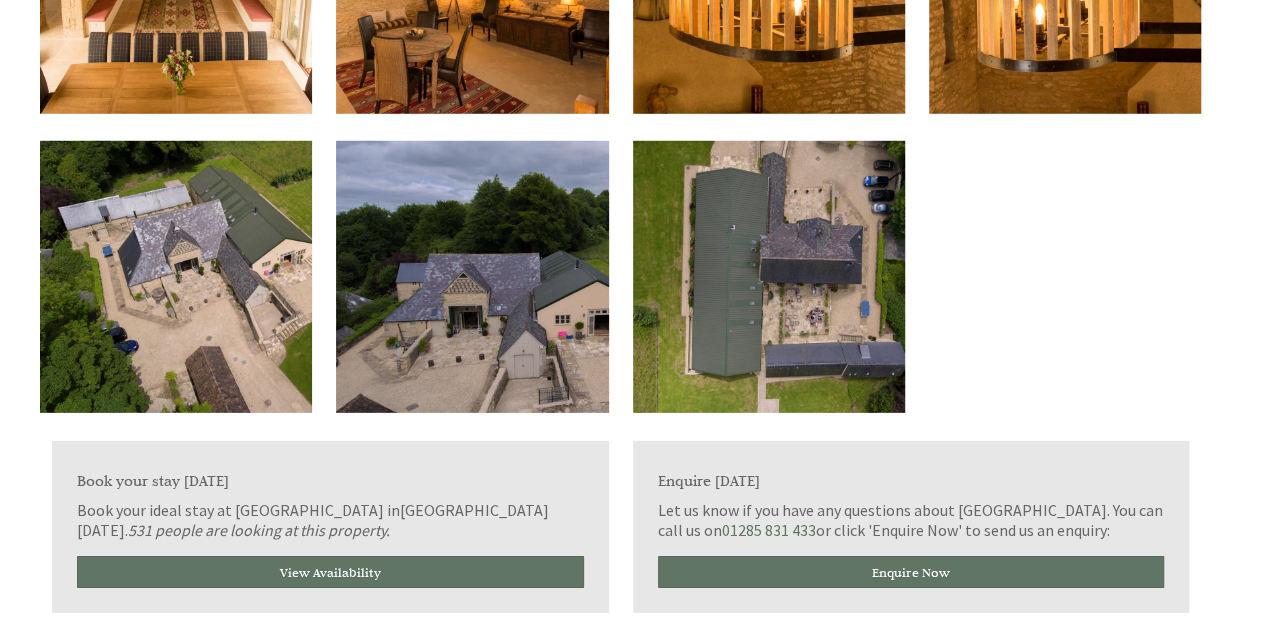 scroll, scrollTop: 2855, scrollLeft: 0, axis: vertical 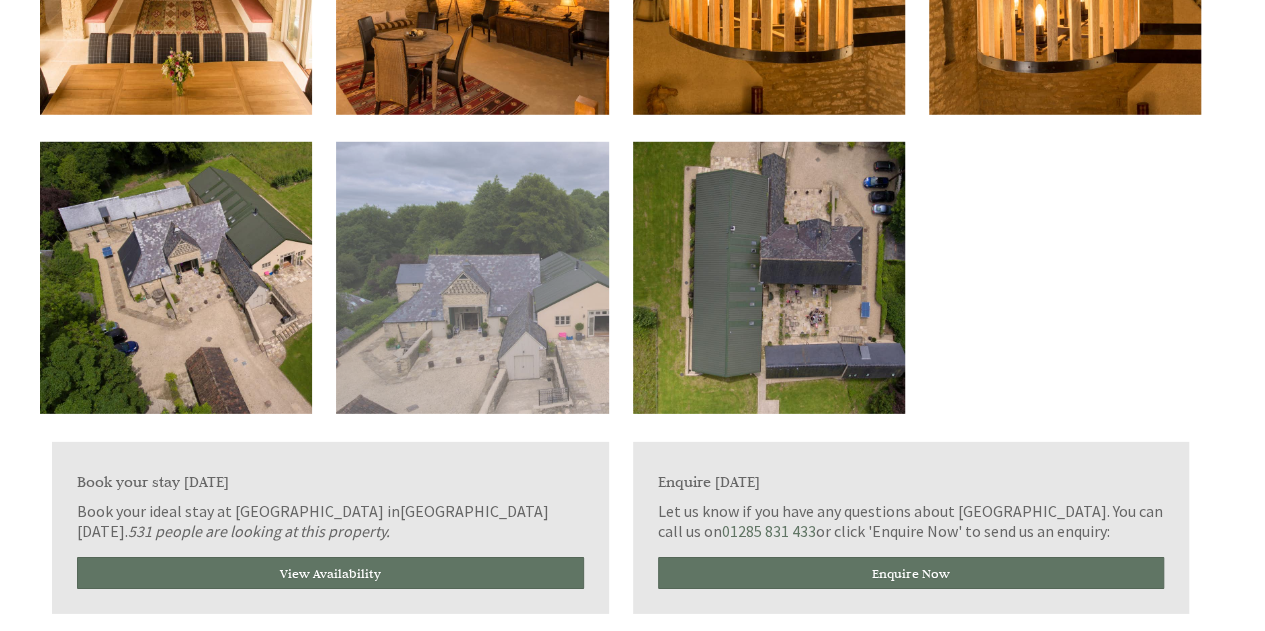 click at bounding box center [472, 278] 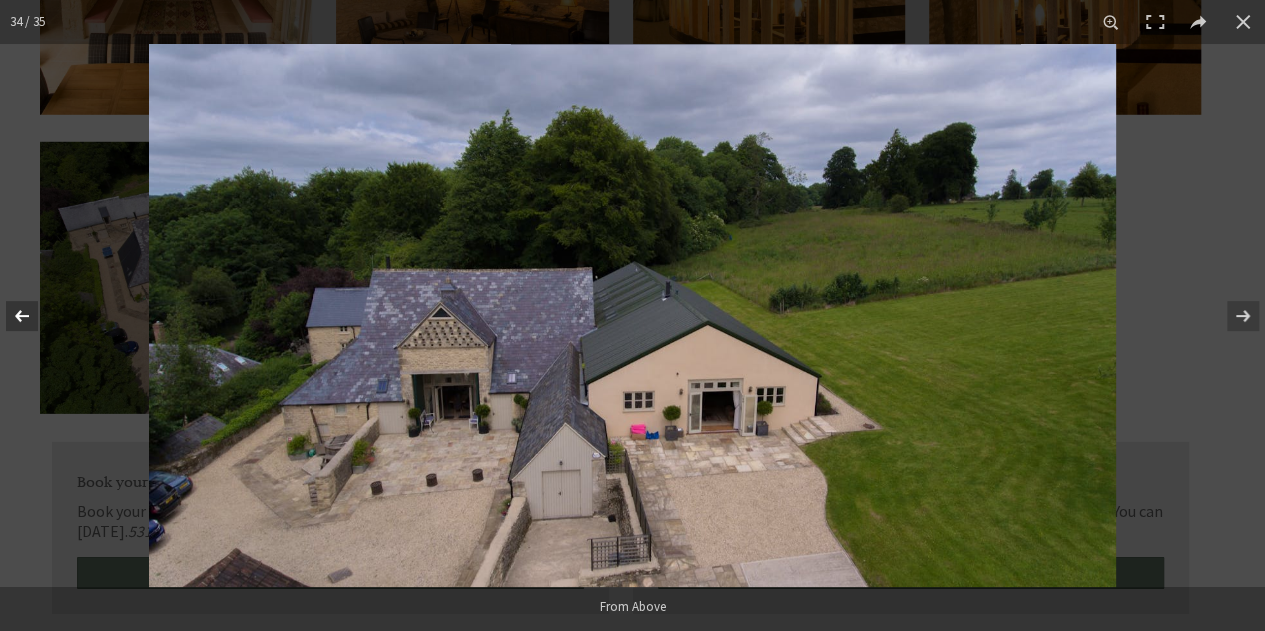 click at bounding box center [35, 316] 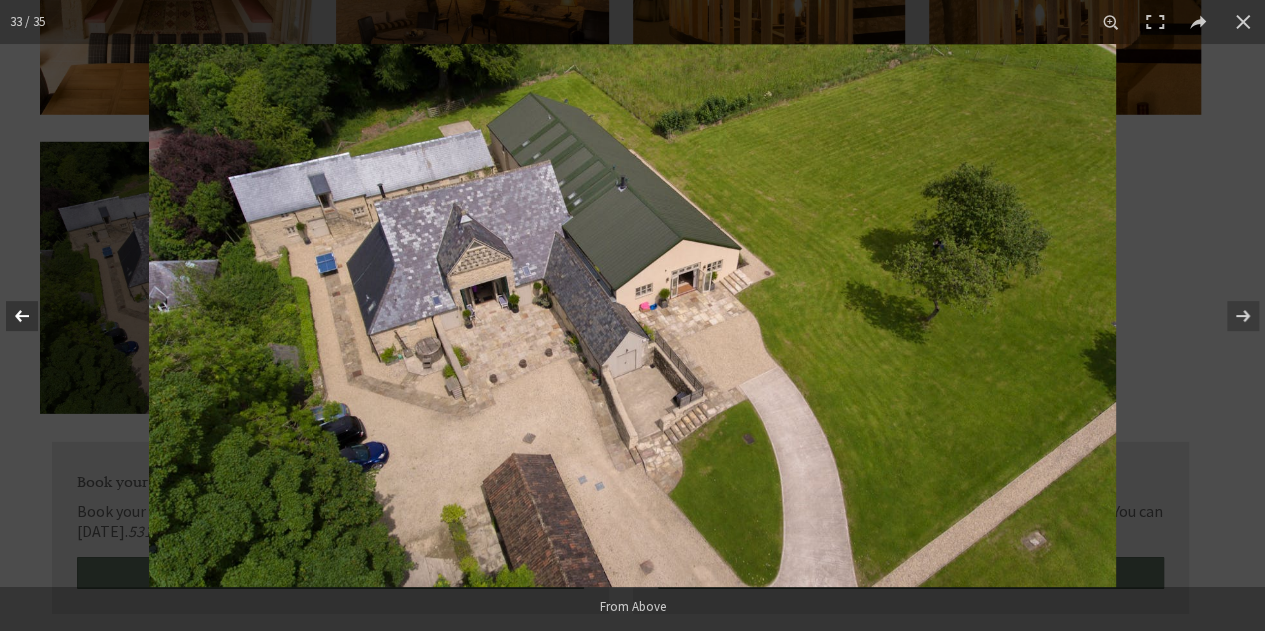 click at bounding box center [35, 316] 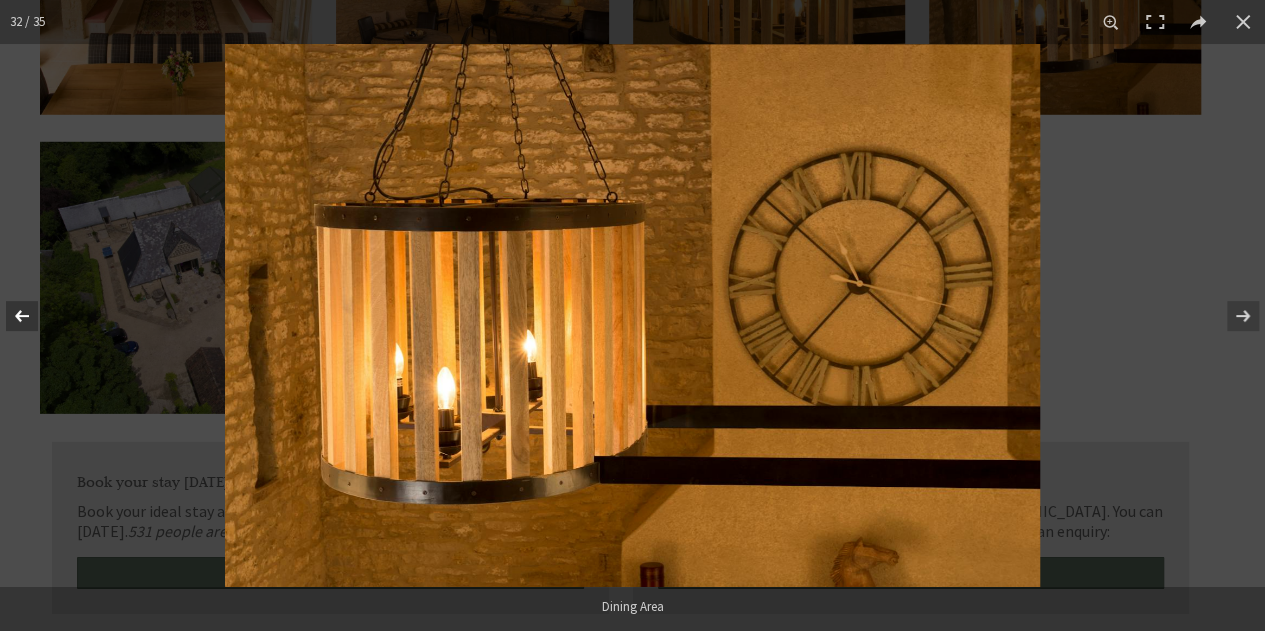 click at bounding box center [35, 316] 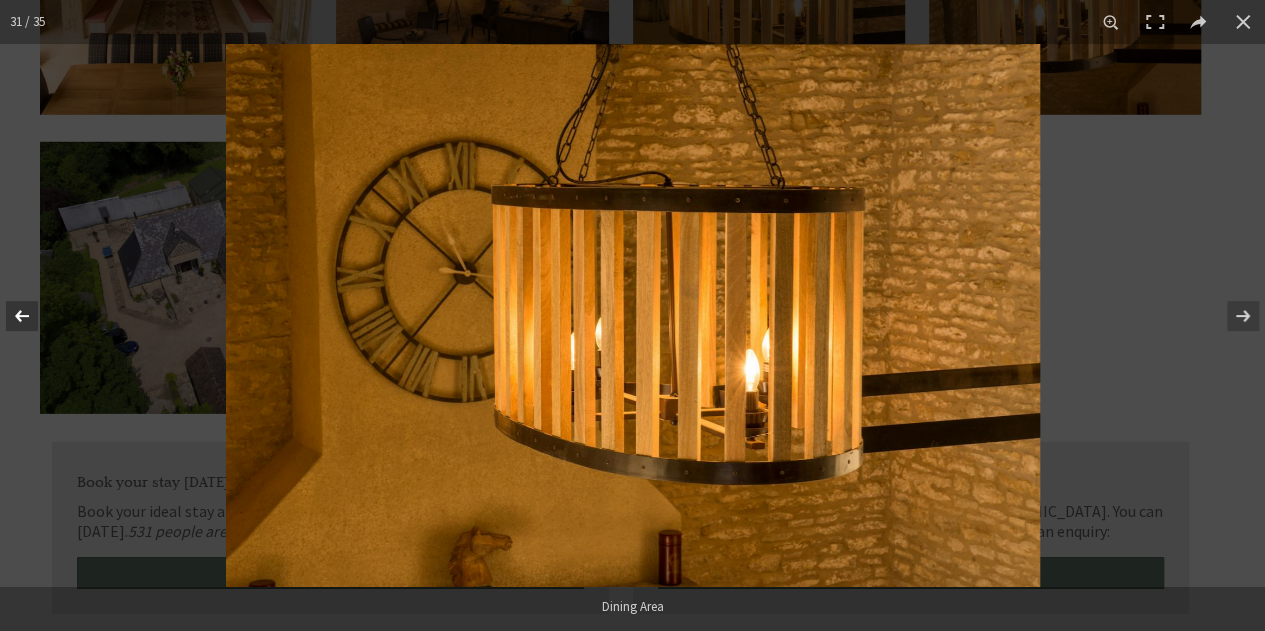 click at bounding box center (35, 316) 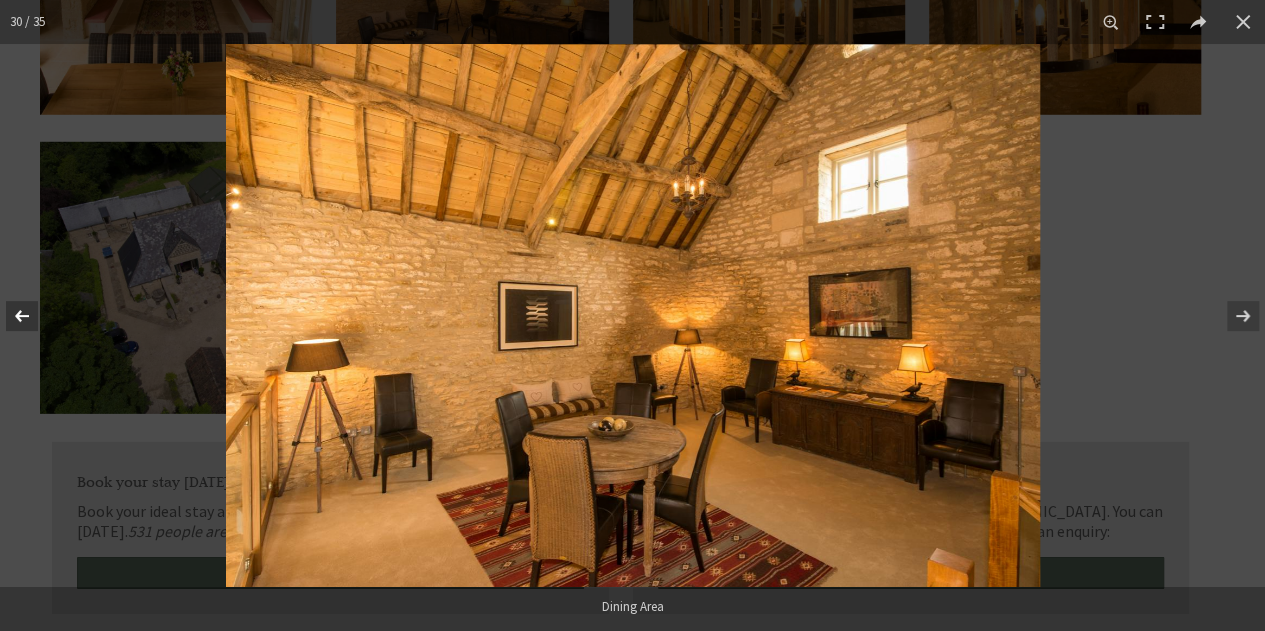 click at bounding box center (35, 316) 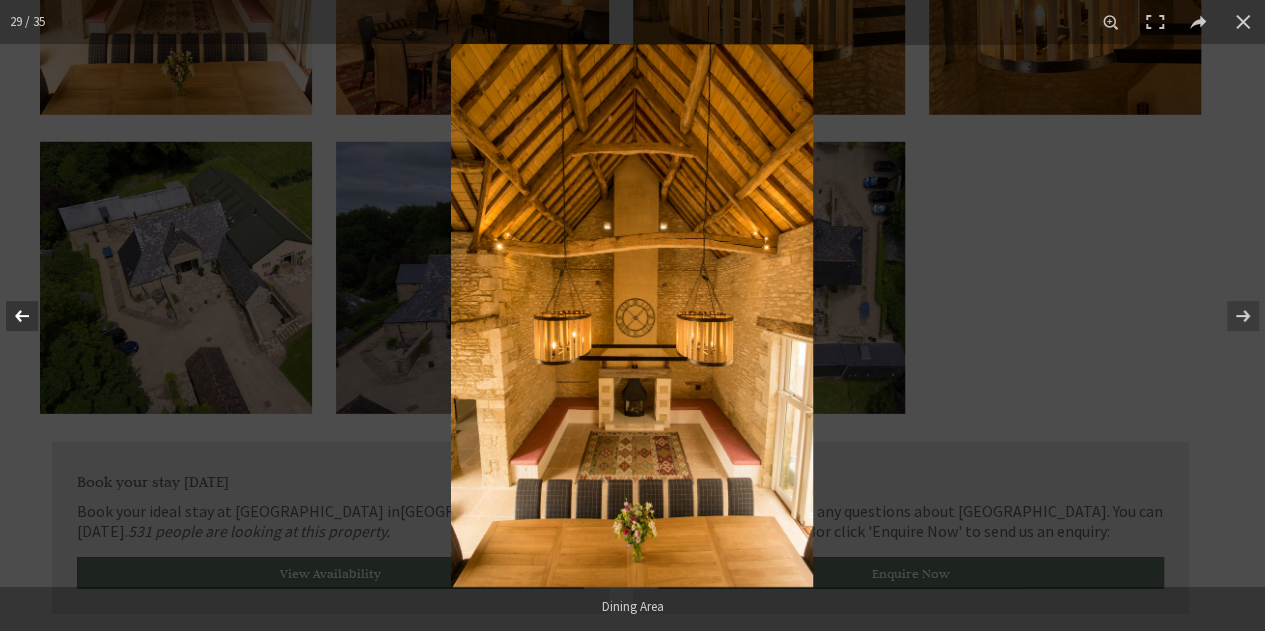 click at bounding box center (35, 316) 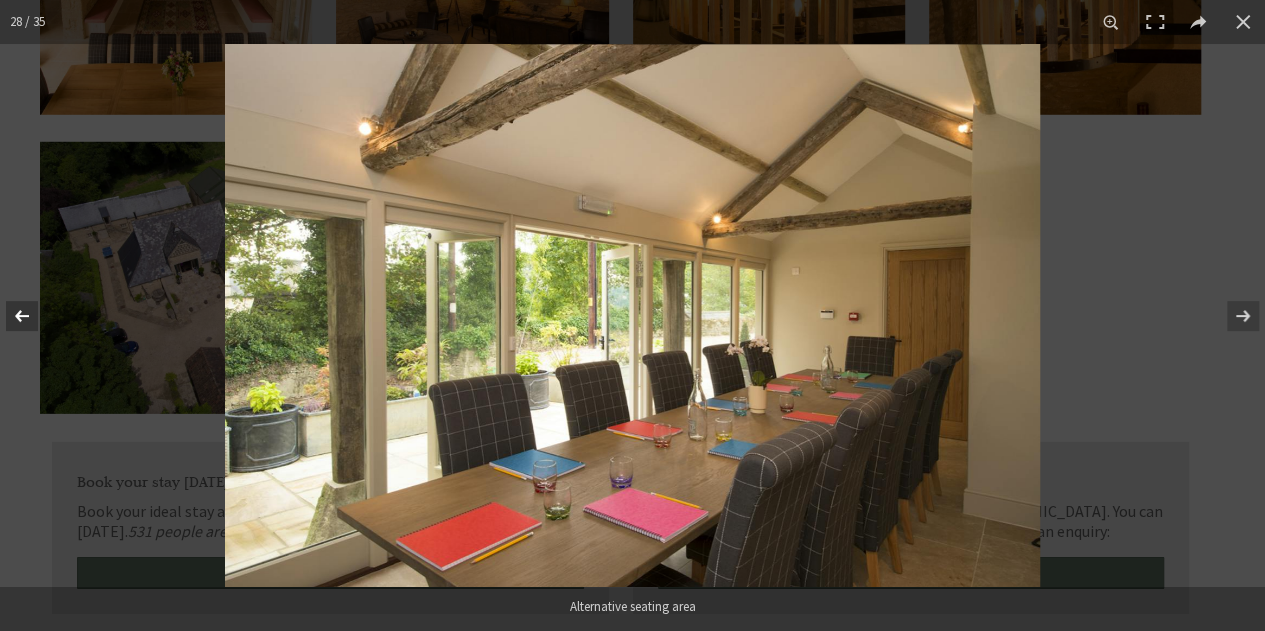 click at bounding box center (35, 316) 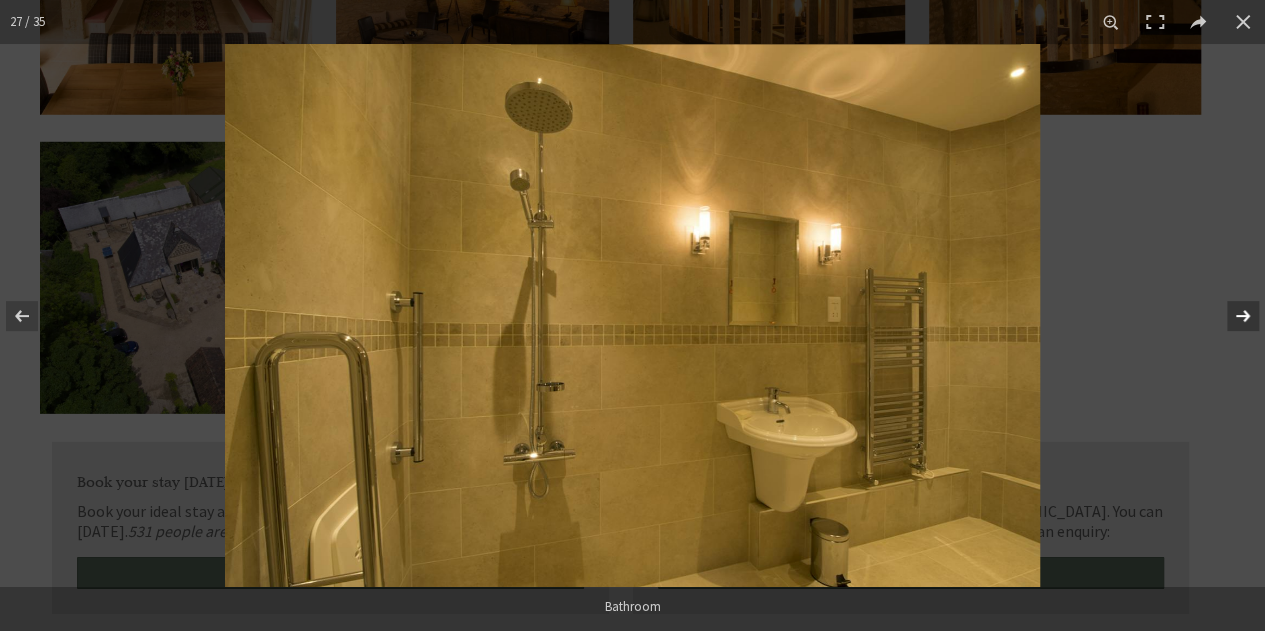 click at bounding box center (1230, 316) 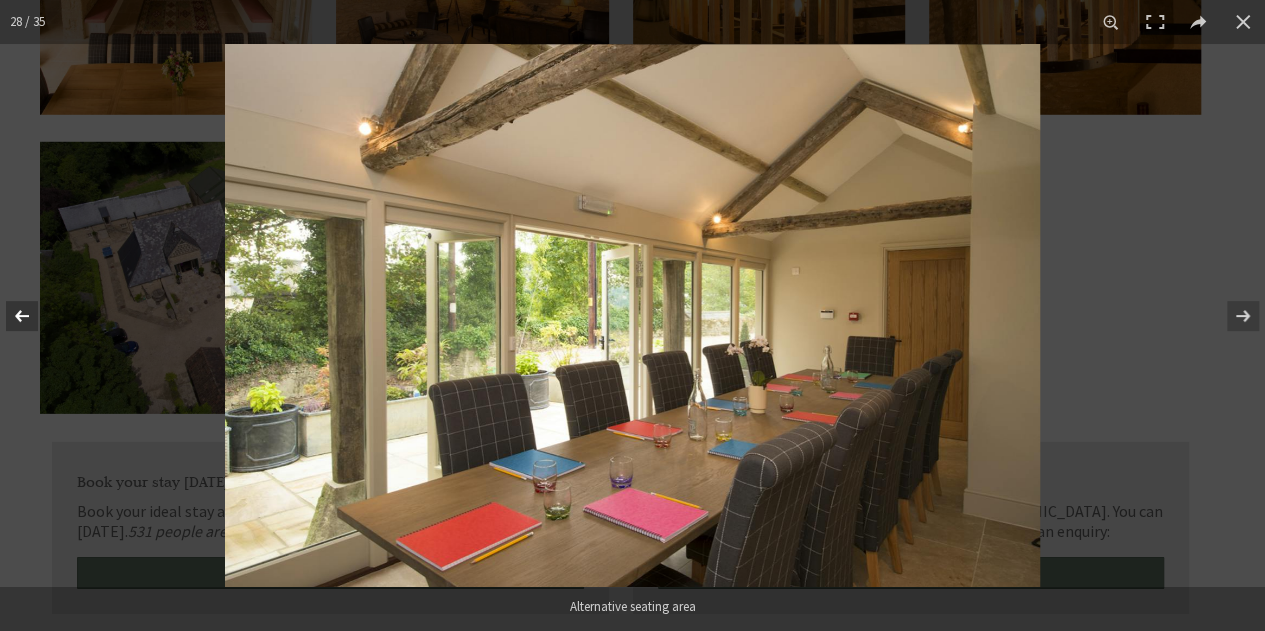 click at bounding box center [35, 316] 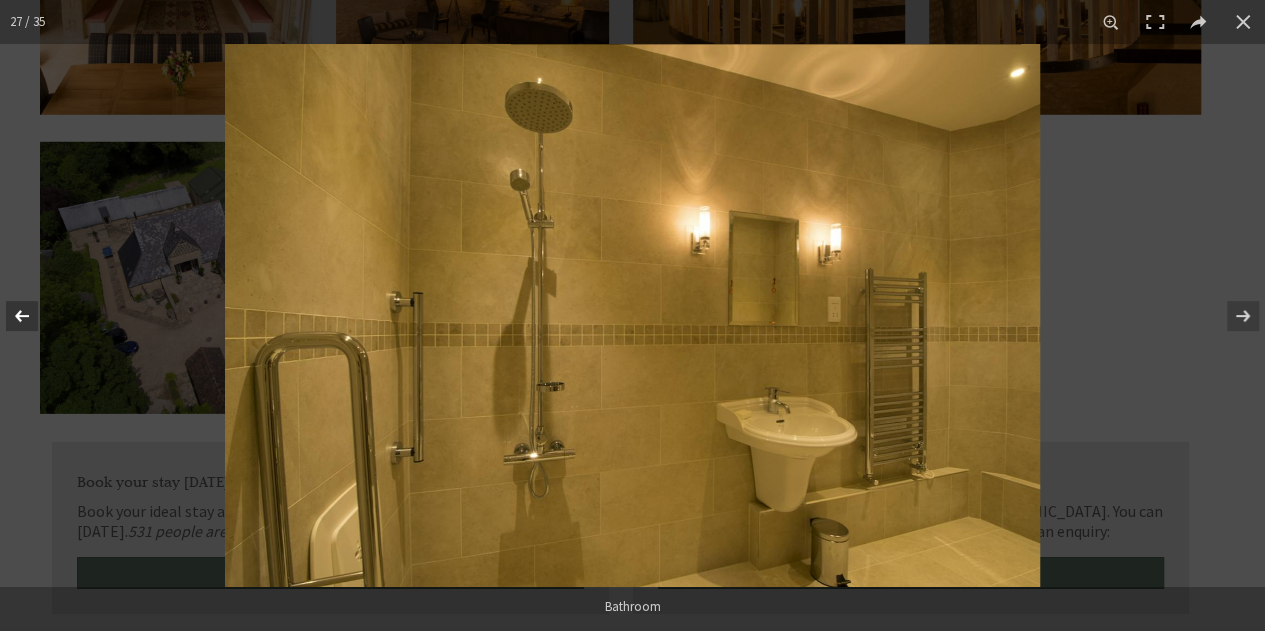 click at bounding box center [35, 316] 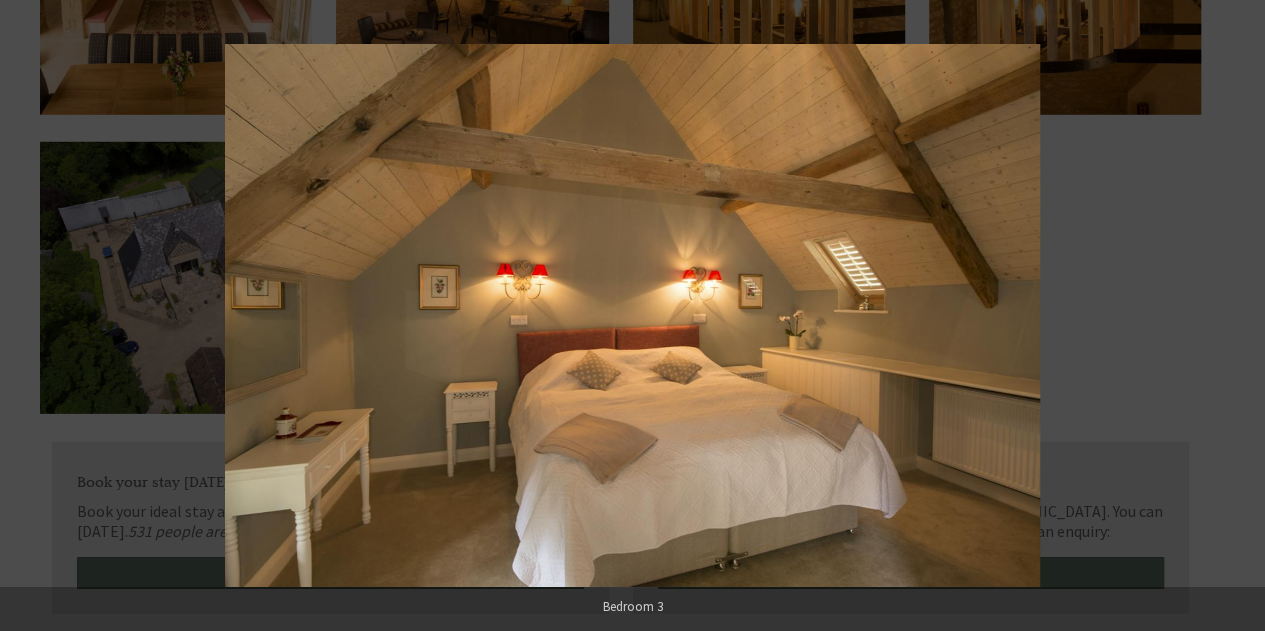 click at bounding box center [35, 316] 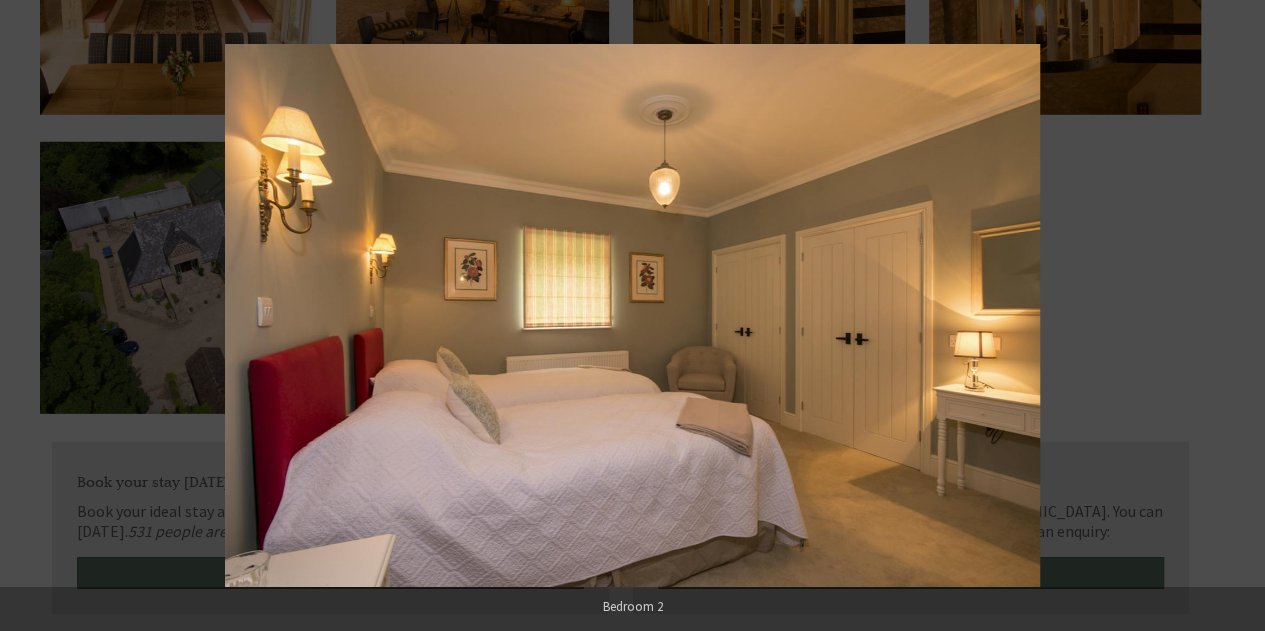 click at bounding box center [35, 316] 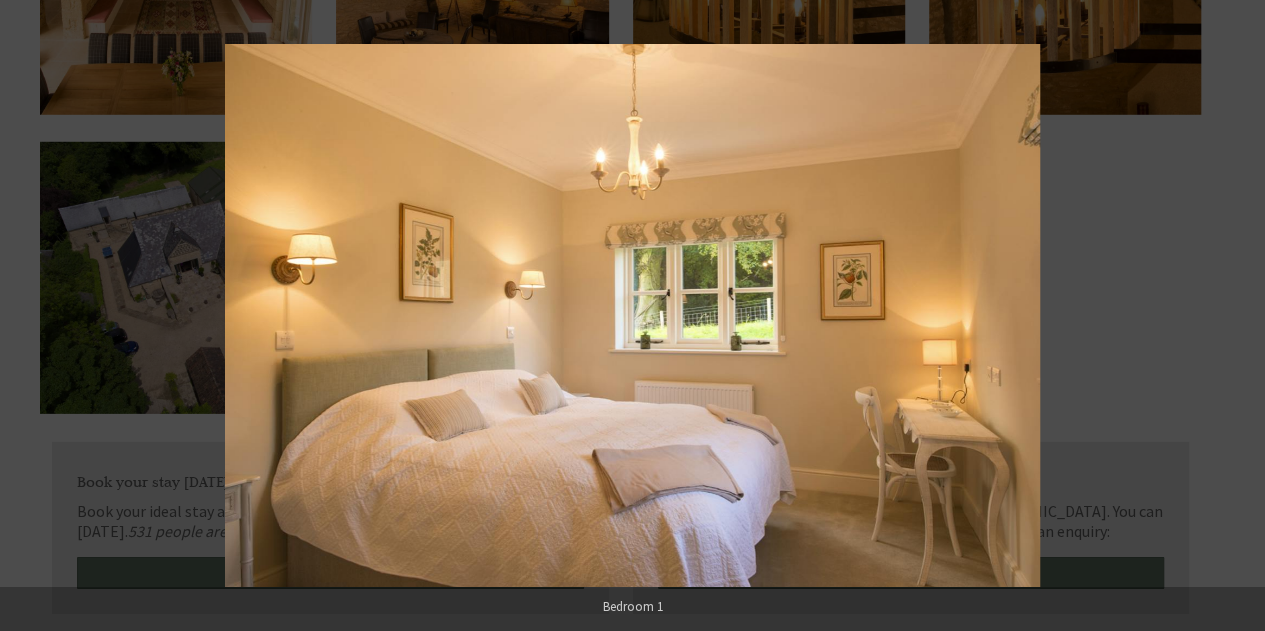 click at bounding box center (35, 316) 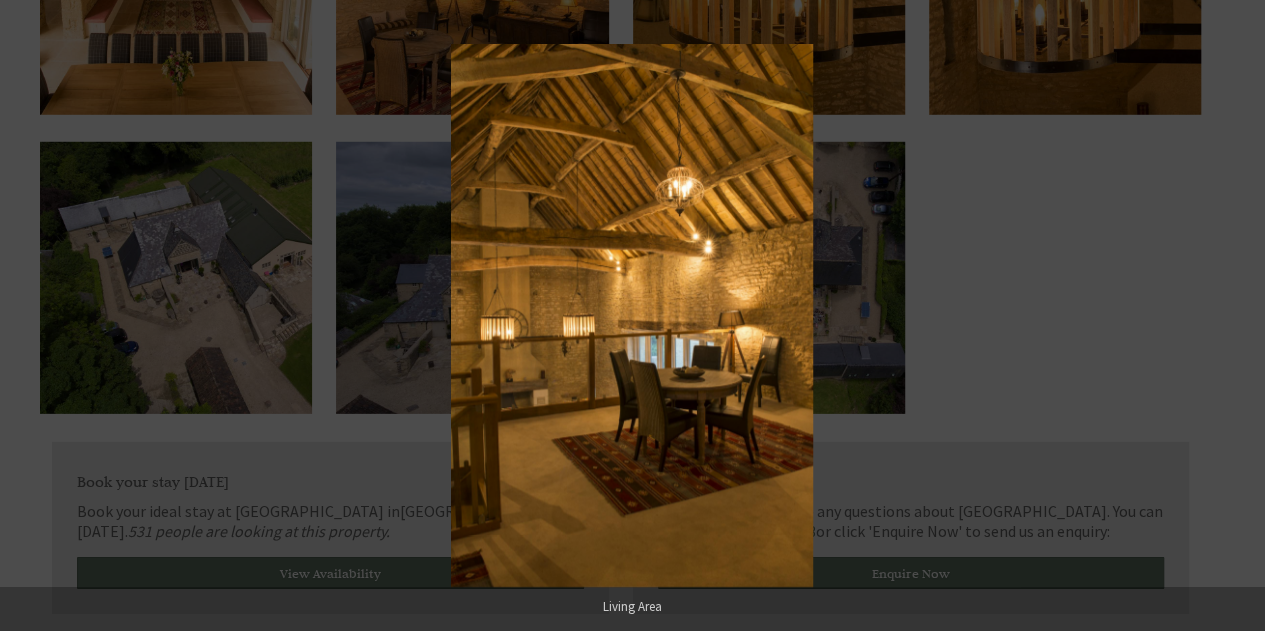 click at bounding box center [35, 316] 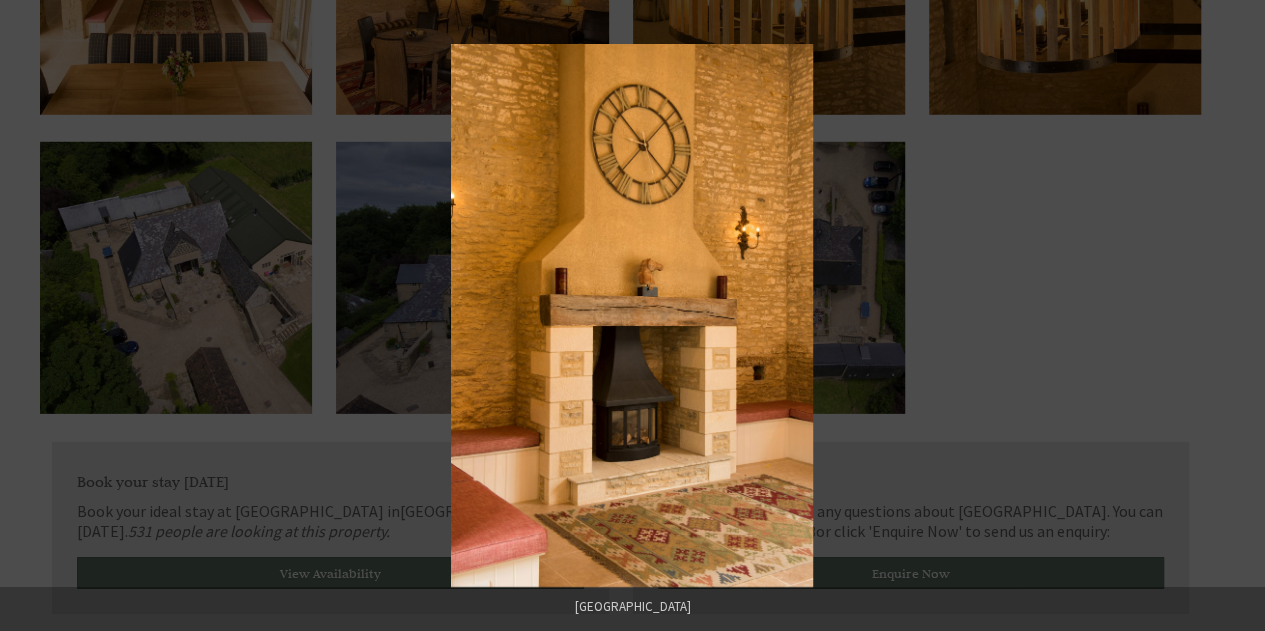 click at bounding box center (35, 316) 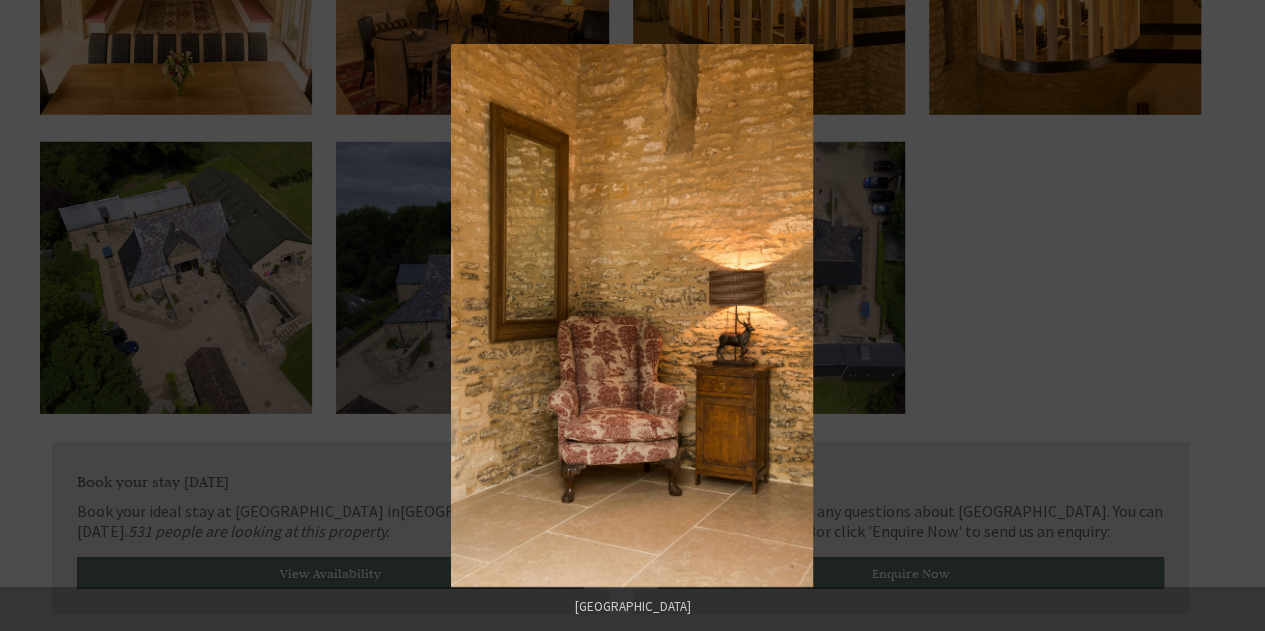 click at bounding box center (35, 316) 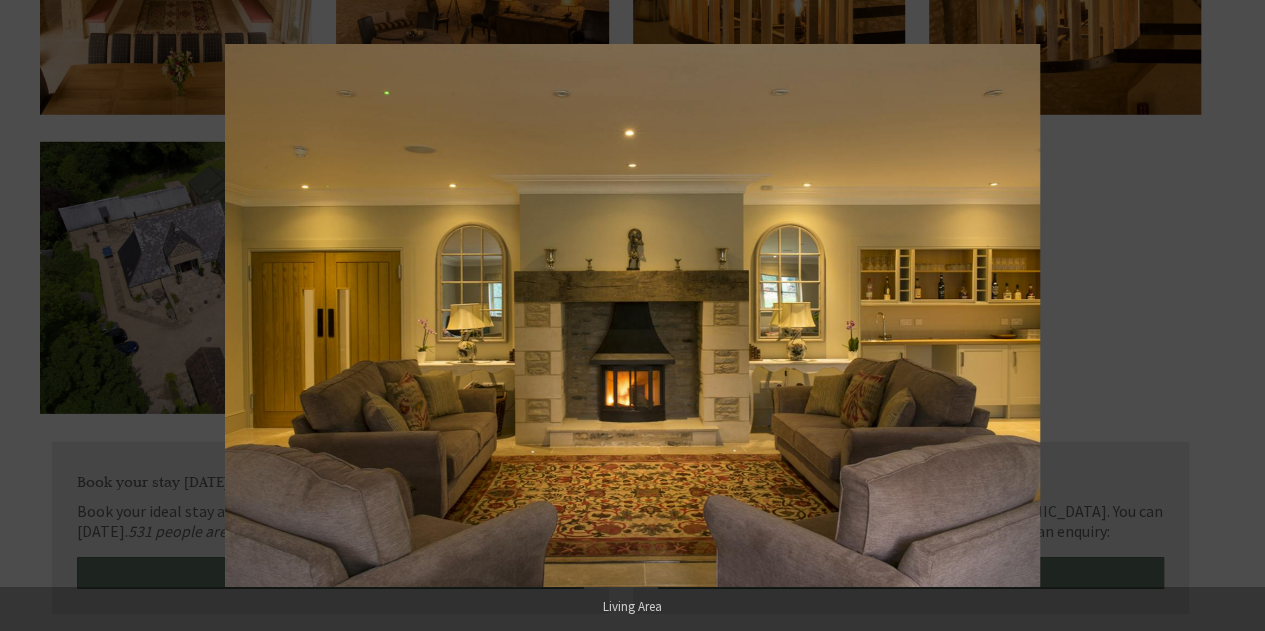click at bounding box center [35, 316] 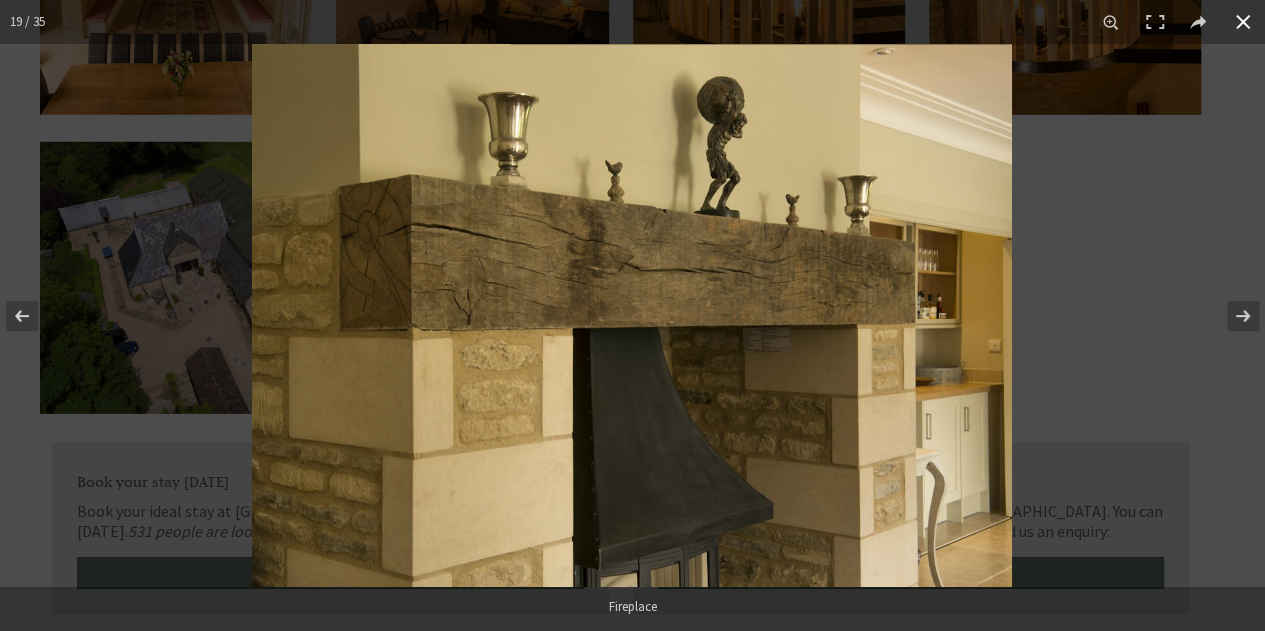 click at bounding box center (632, 315) 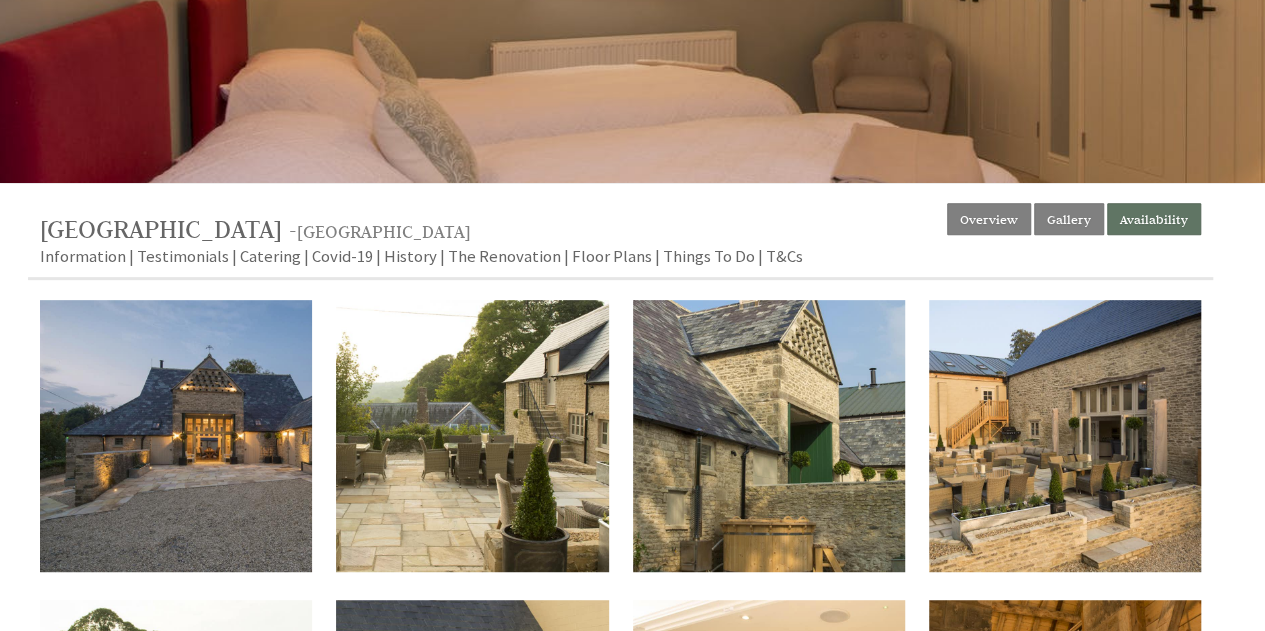 scroll, scrollTop: 0, scrollLeft: 0, axis: both 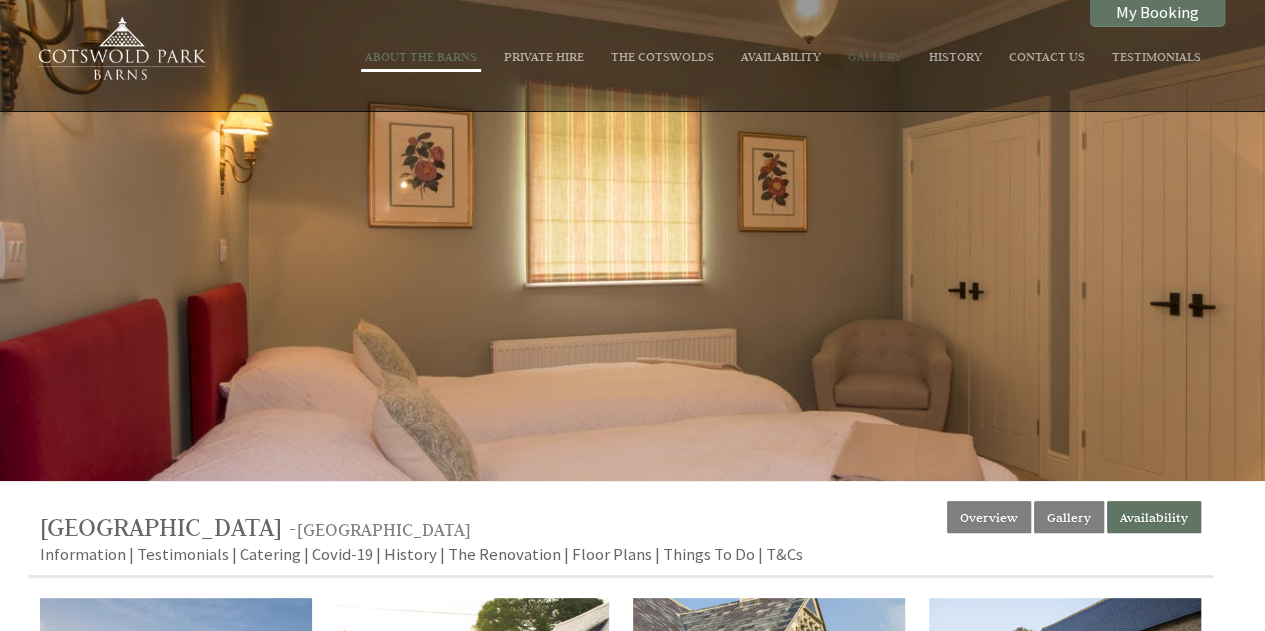 click on "About The Barns" at bounding box center [421, 56] 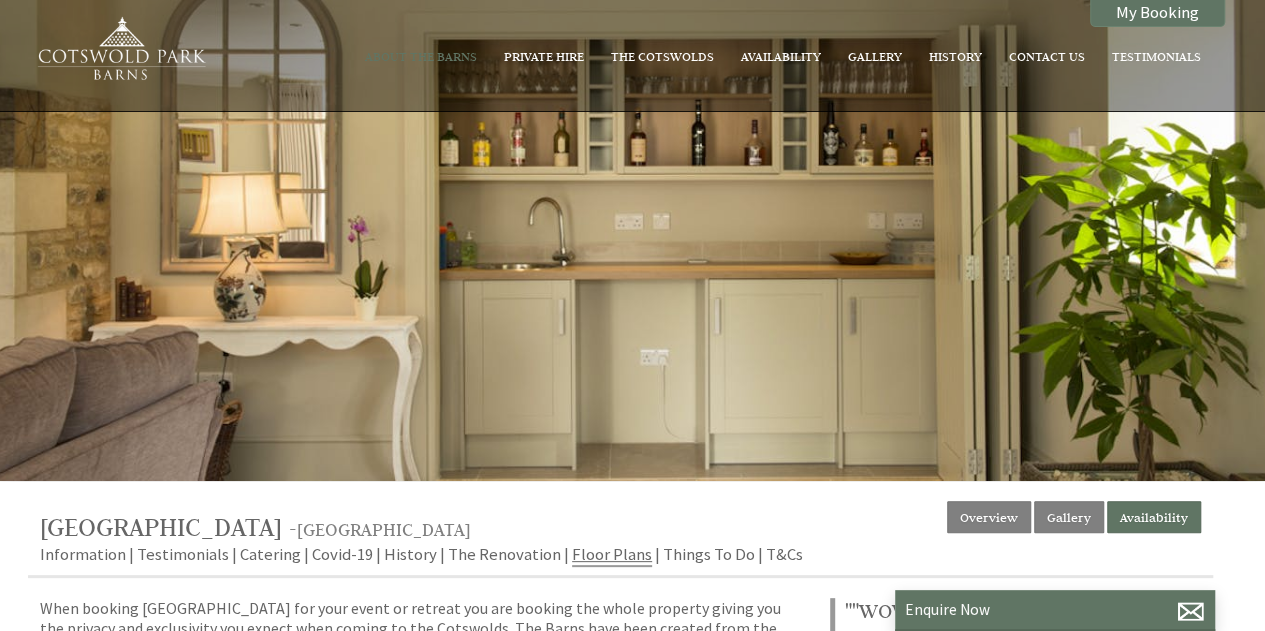 click on "Floor Plans" at bounding box center [612, 555] 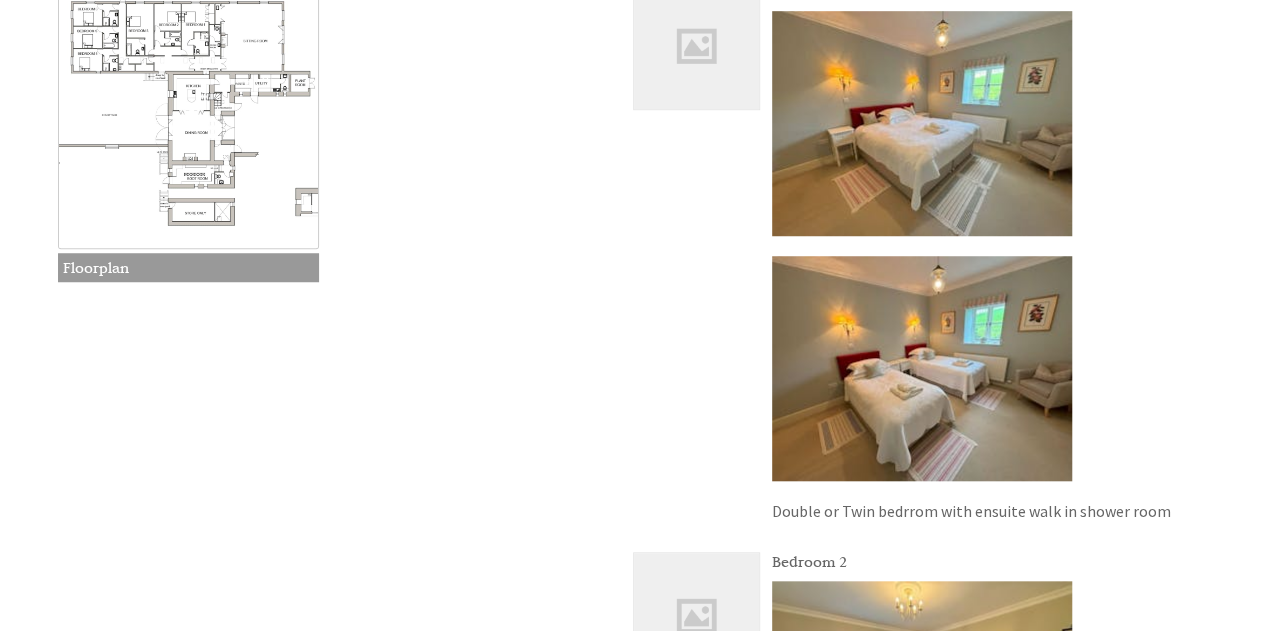 scroll, scrollTop: 678, scrollLeft: 0, axis: vertical 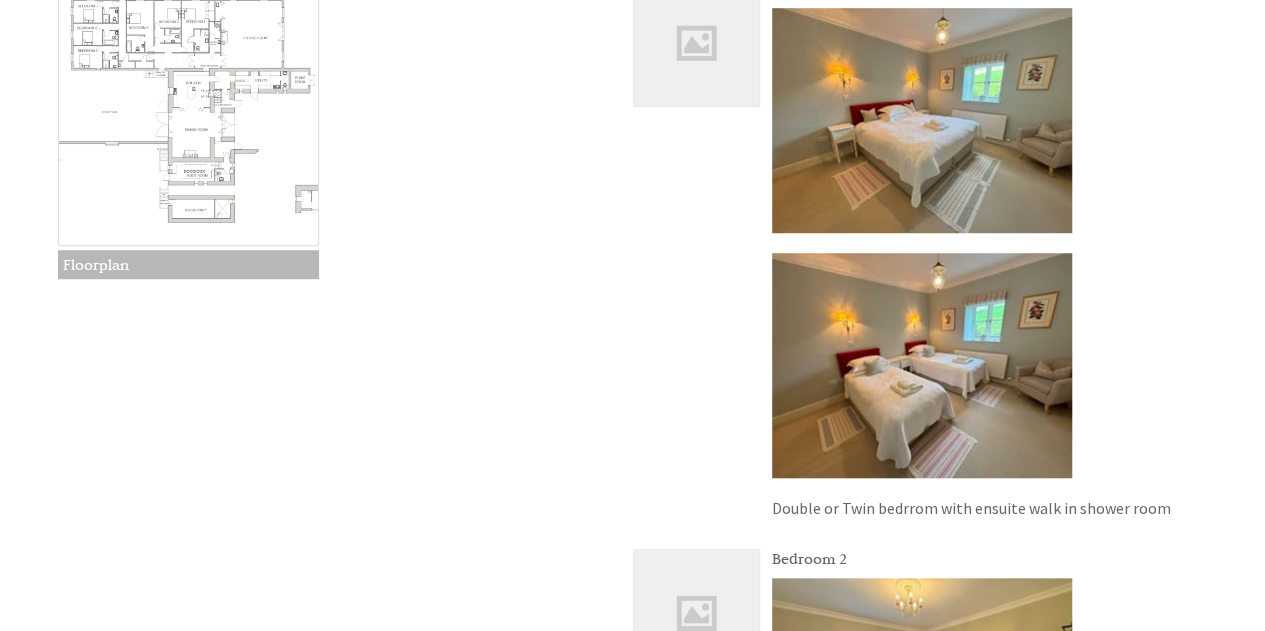 click at bounding box center (189, 115) 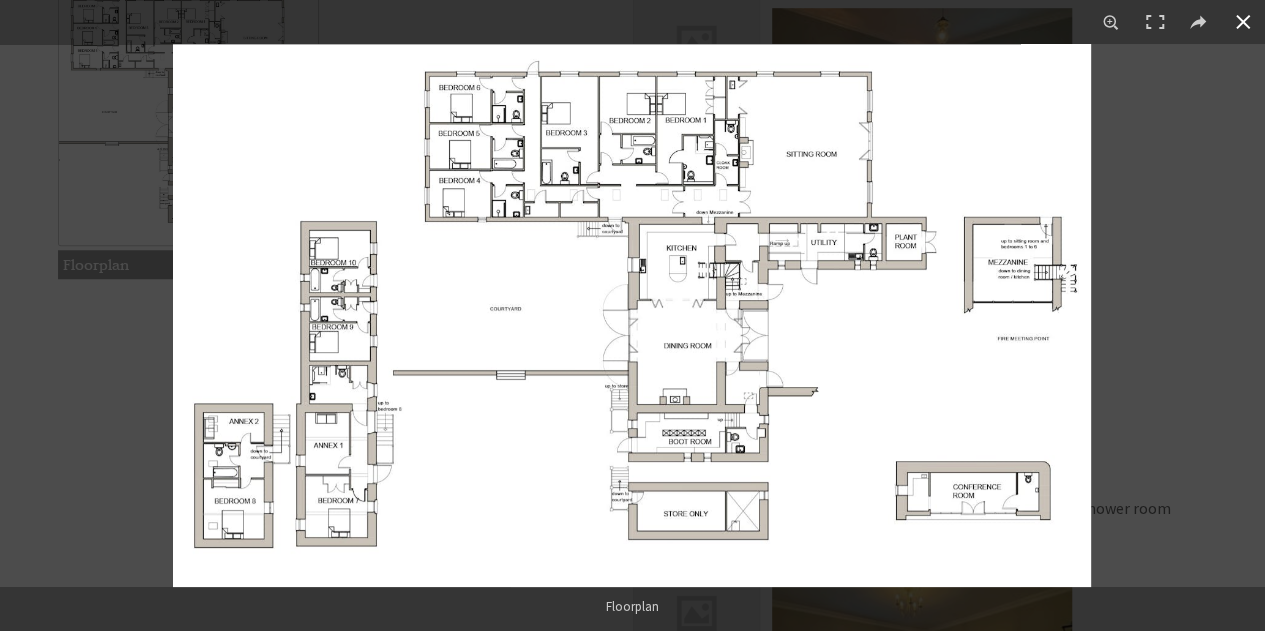 click at bounding box center (805, 359) 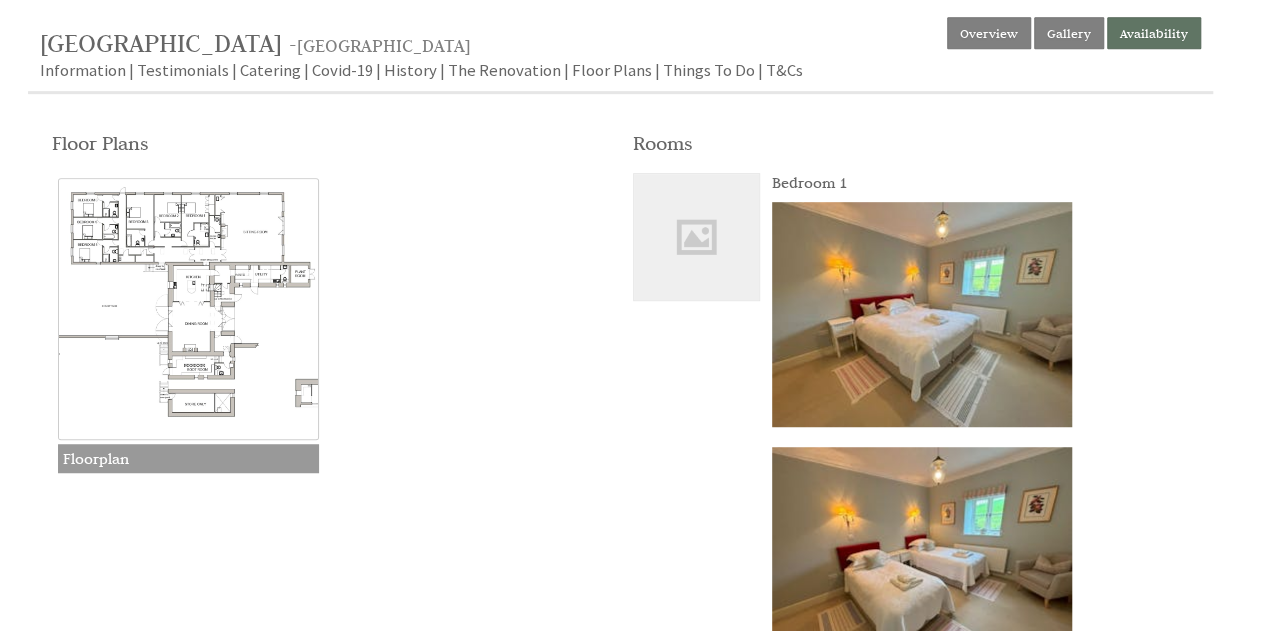 scroll, scrollTop: 483, scrollLeft: 0, axis: vertical 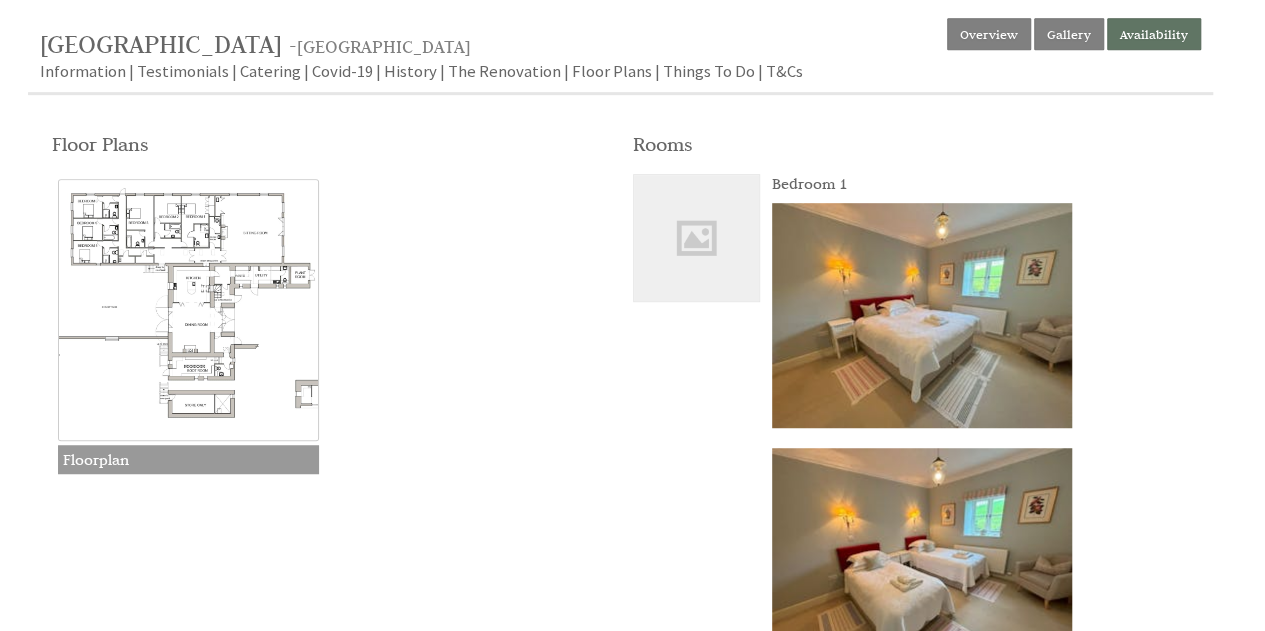click at bounding box center (922, 315) 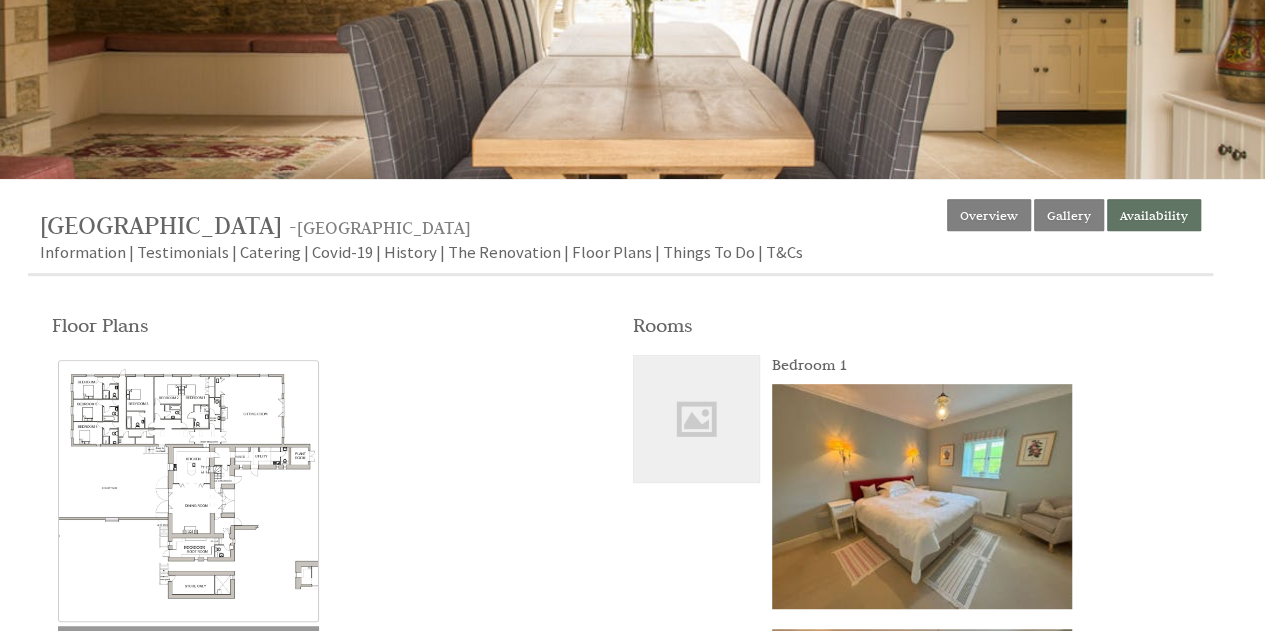 scroll, scrollTop: 0, scrollLeft: 0, axis: both 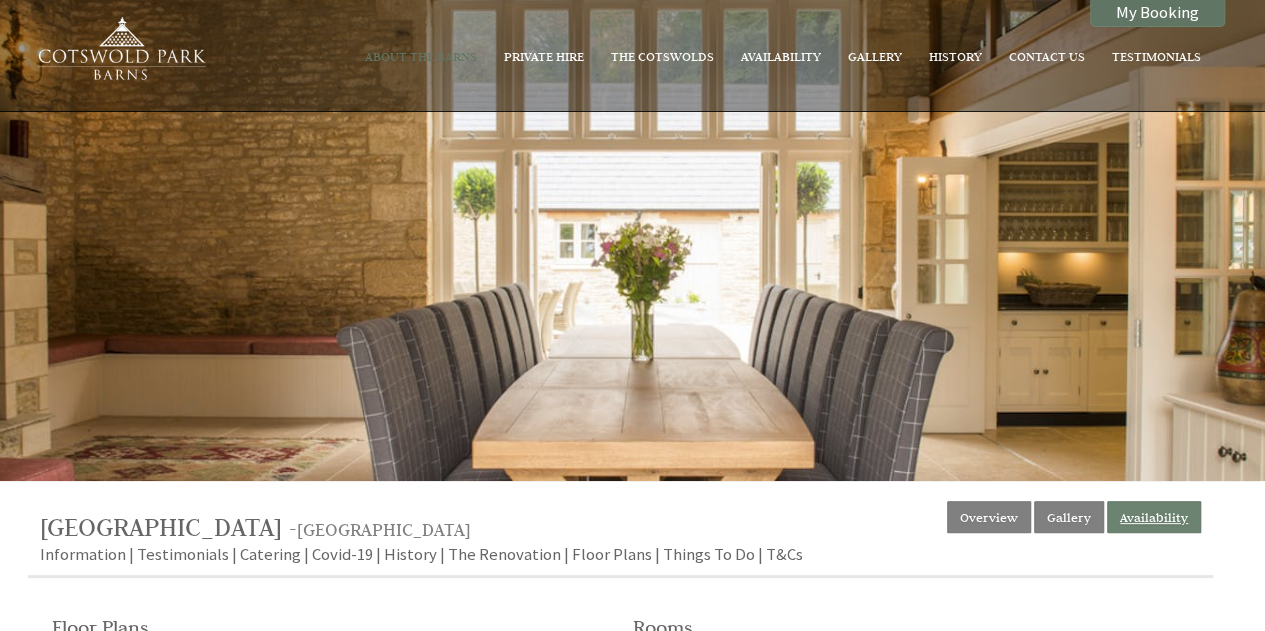 click on "Availability" at bounding box center (1154, 517) 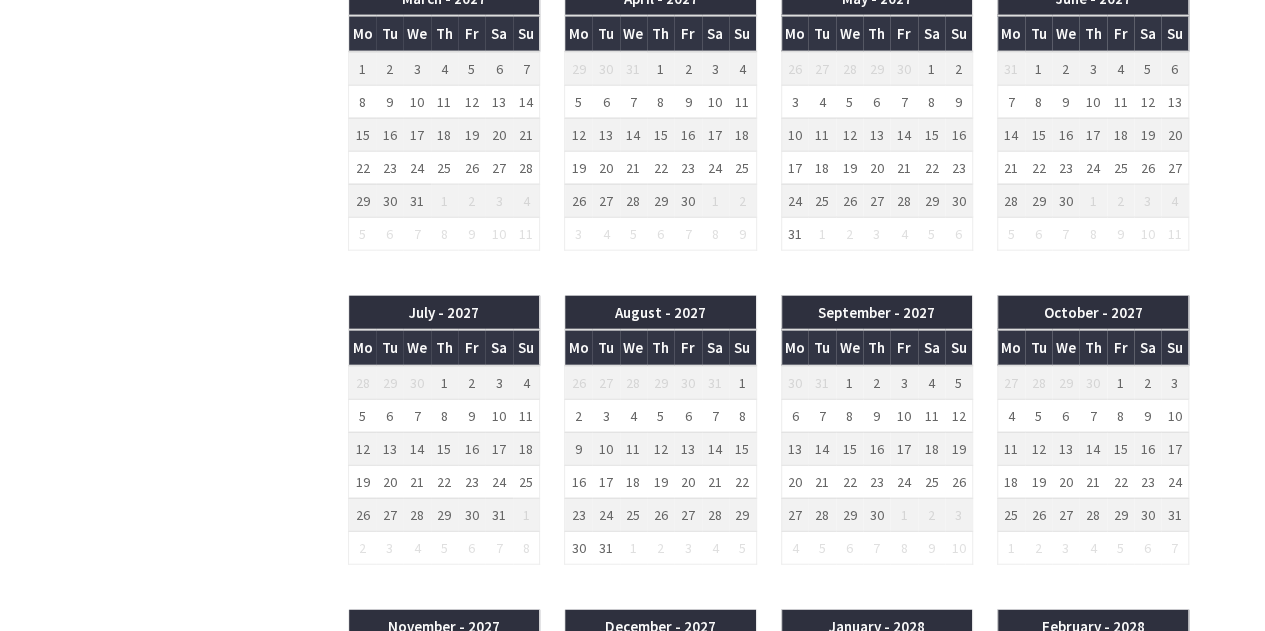 scroll, scrollTop: 2075, scrollLeft: 0, axis: vertical 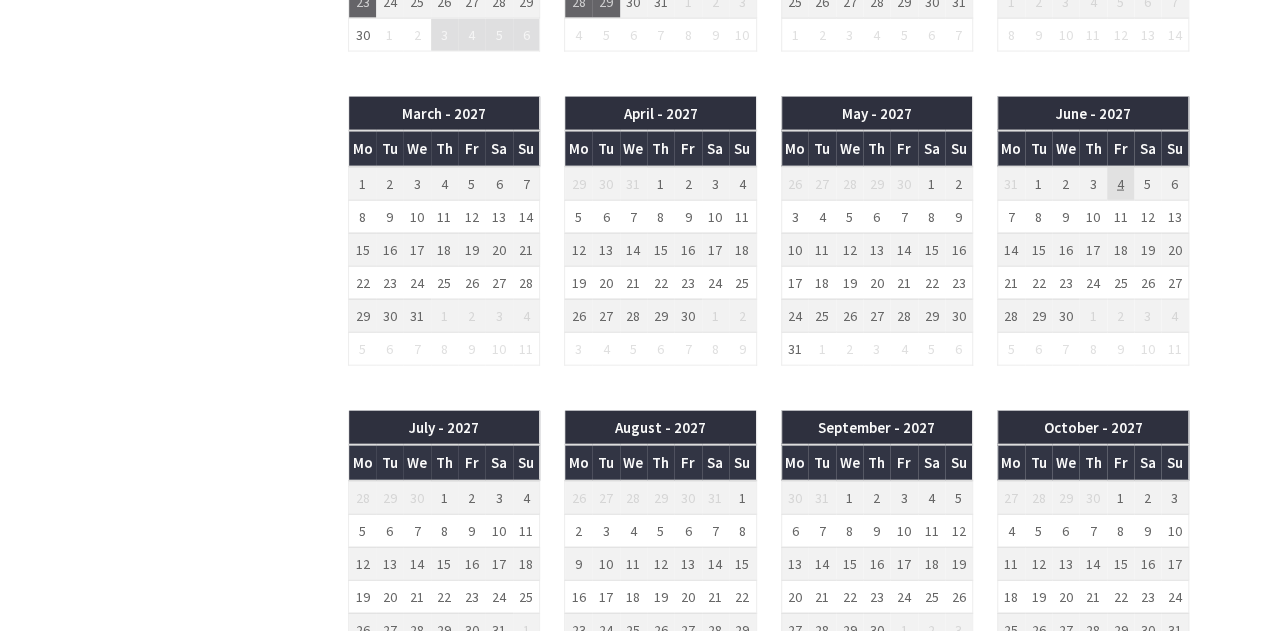 click on "4" at bounding box center (1120, 184) 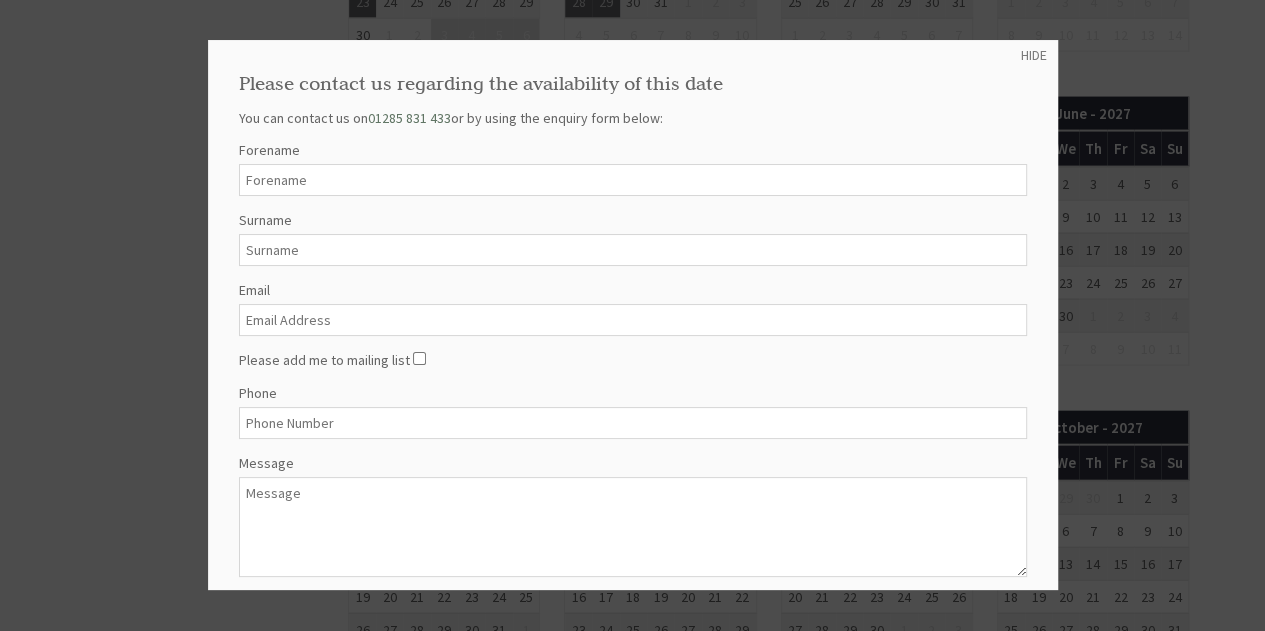 click on "Forename" at bounding box center (633, 180) 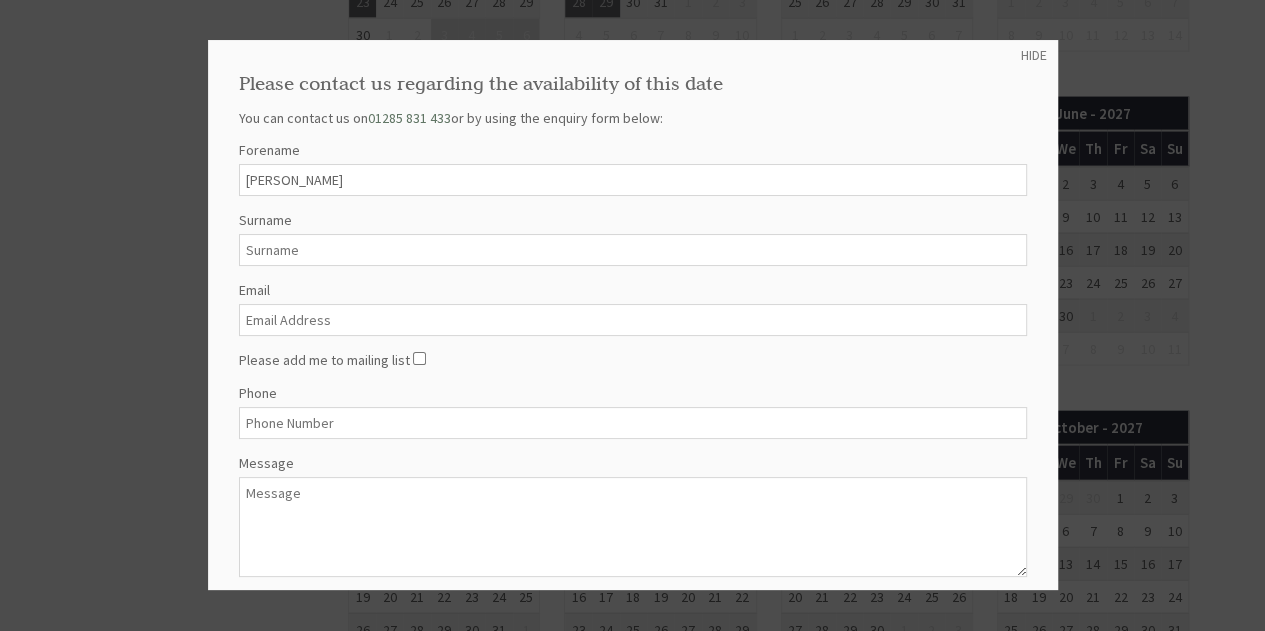 type on "Lees" 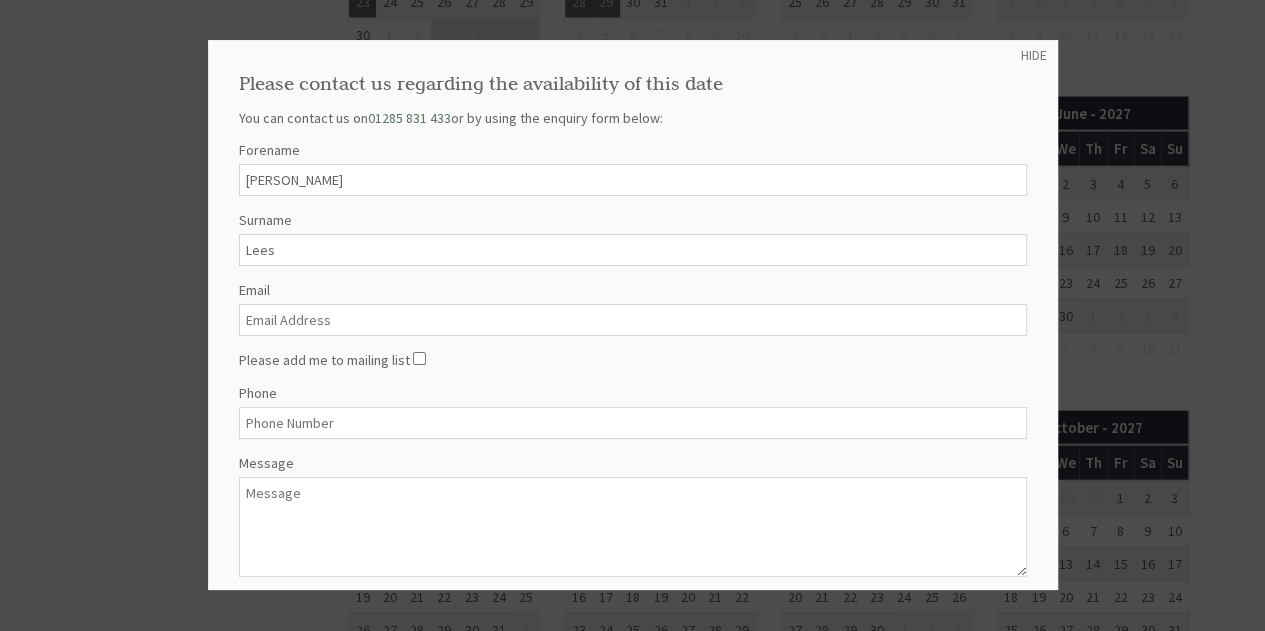 click on "Email" at bounding box center (633, 320) 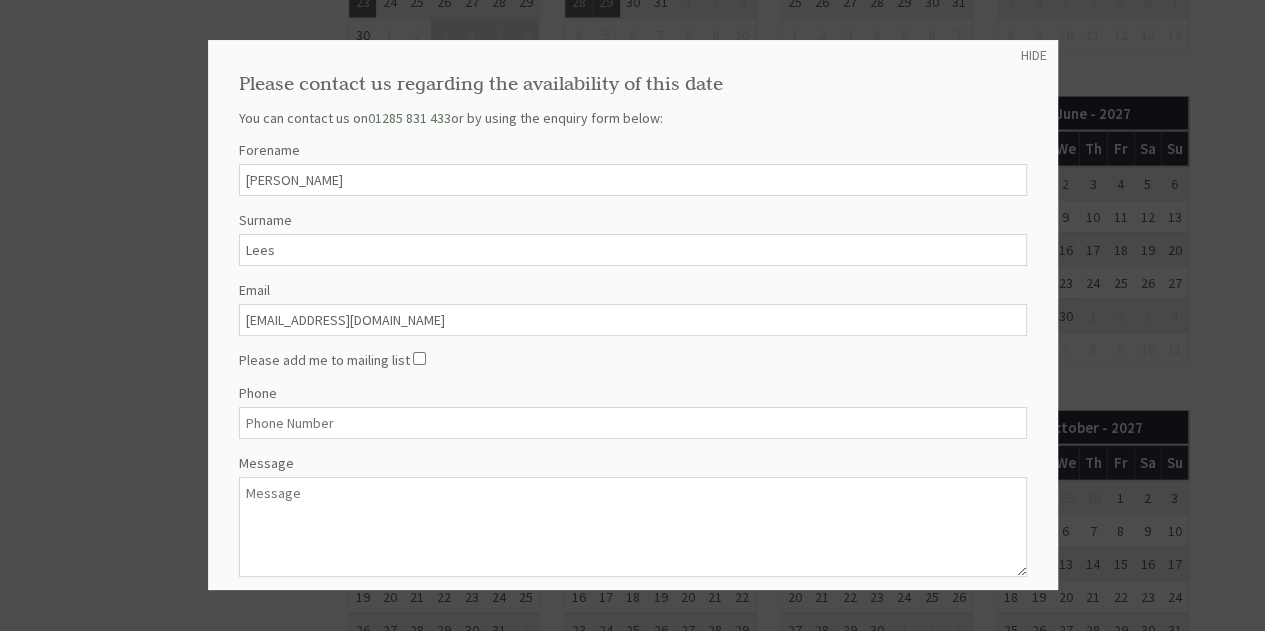 type on "[EMAIL_ADDRESS][DOMAIN_NAME]" 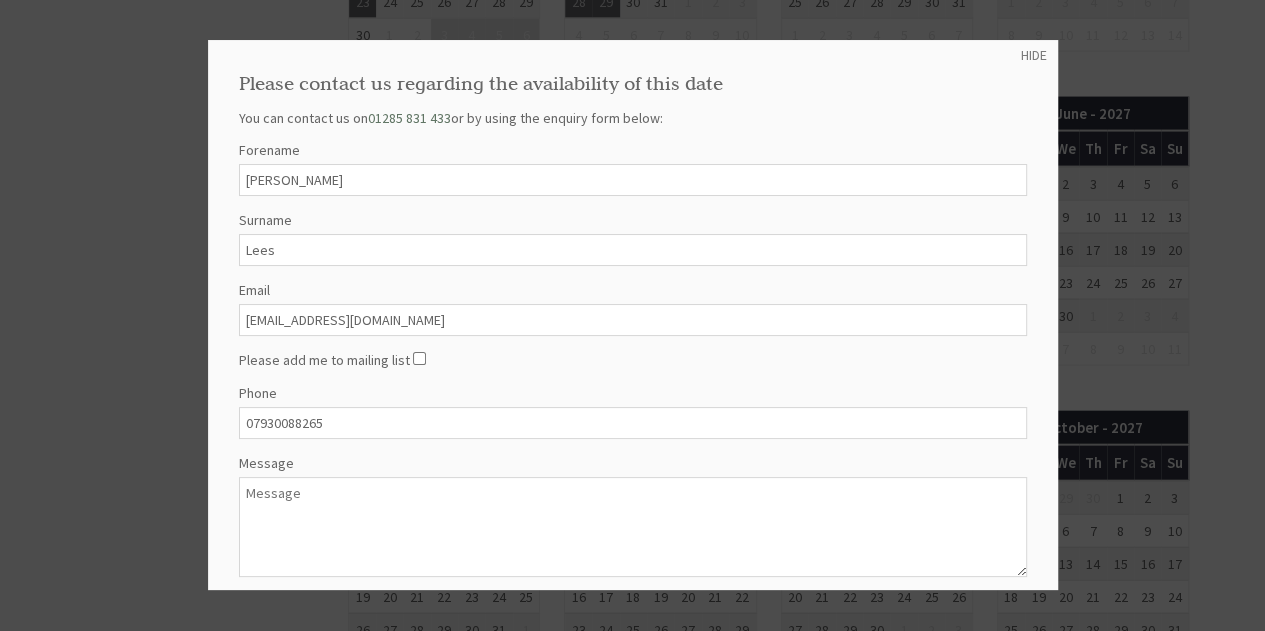 click on "Message" at bounding box center (633, 527) 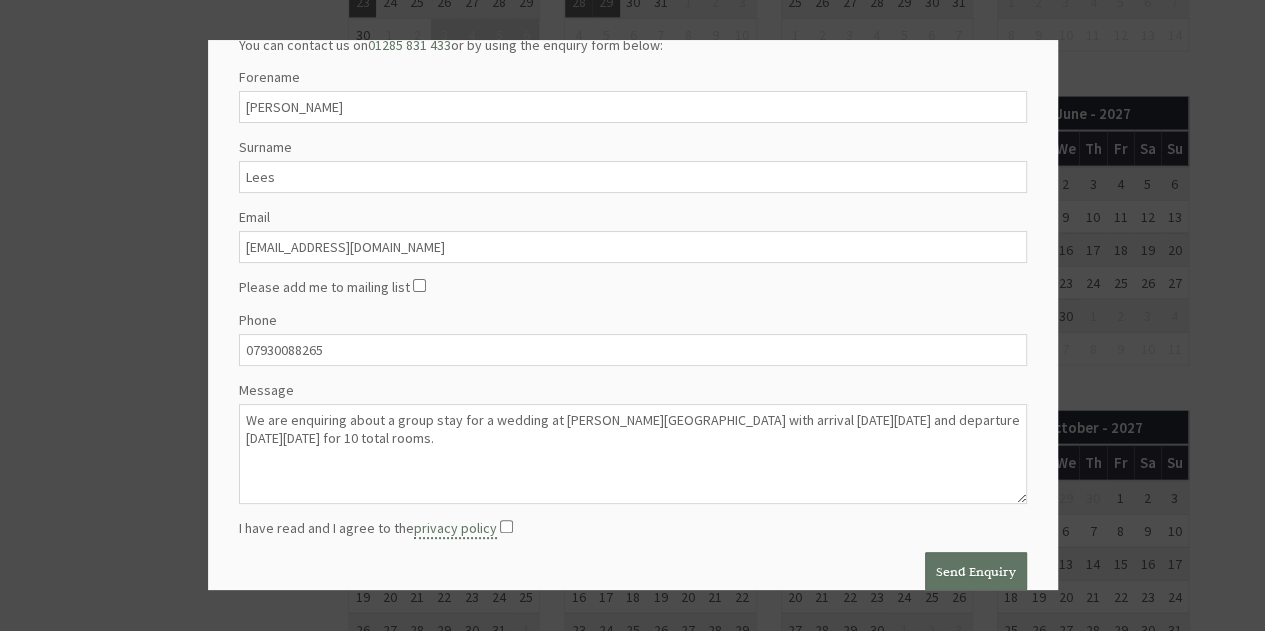 scroll, scrollTop: 110, scrollLeft: 0, axis: vertical 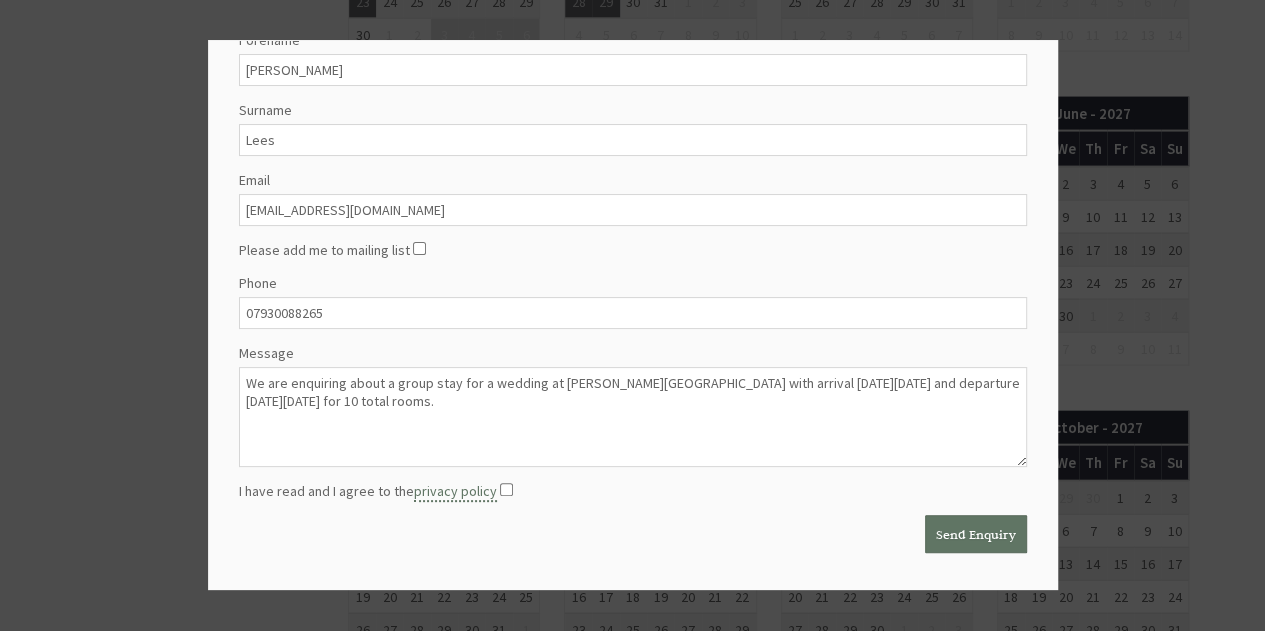 type on "We are enquiring about a group stay for a wedding at [PERSON_NAME][GEOGRAPHIC_DATA] with arrival [DATE][DATE] and departure [DATE][DATE] for 10 total rooms." 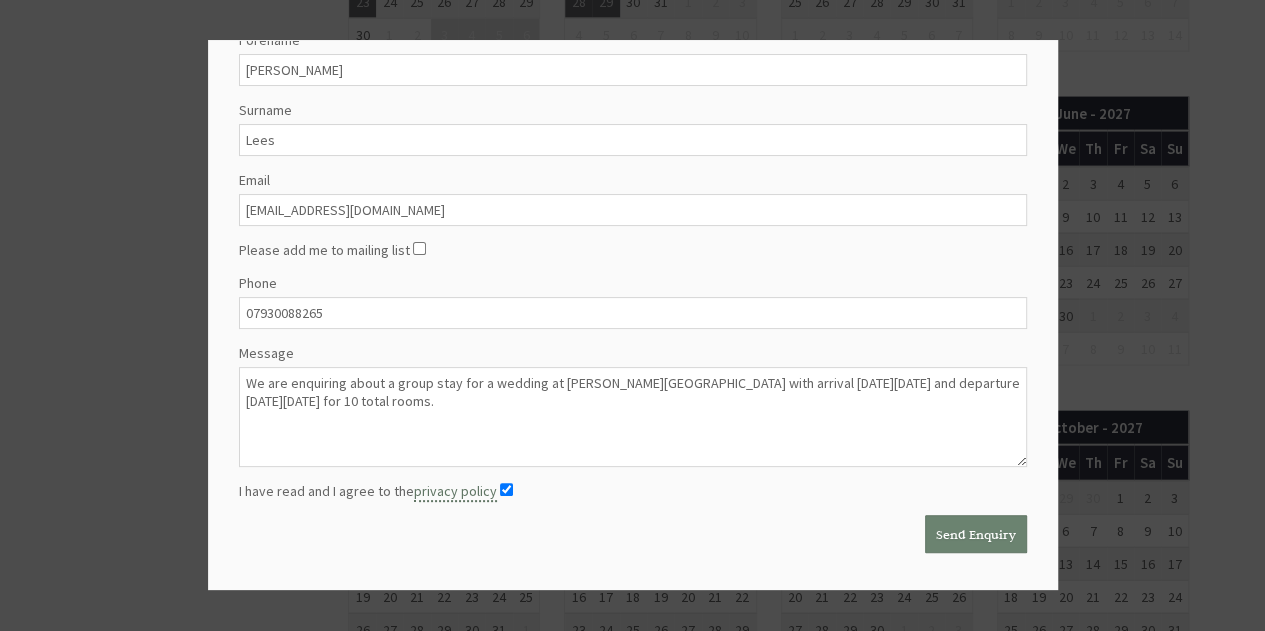 click on "Send Enquiry" at bounding box center (976, 534) 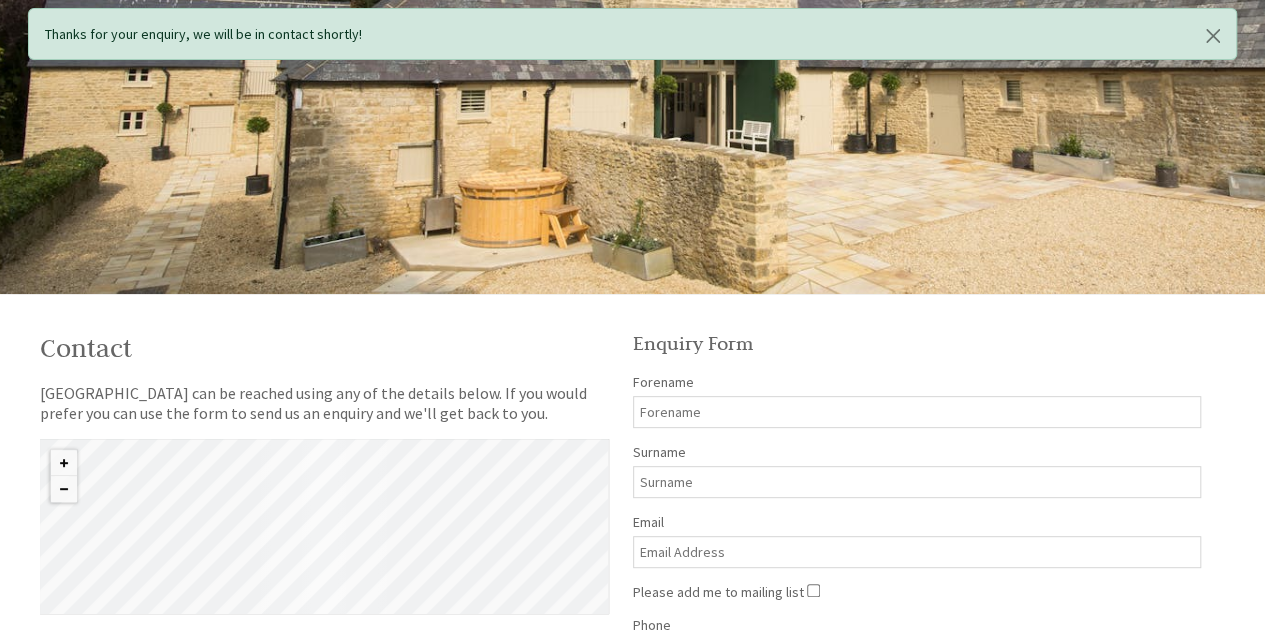 scroll, scrollTop: 0, scrollLeft: 0, axis: both 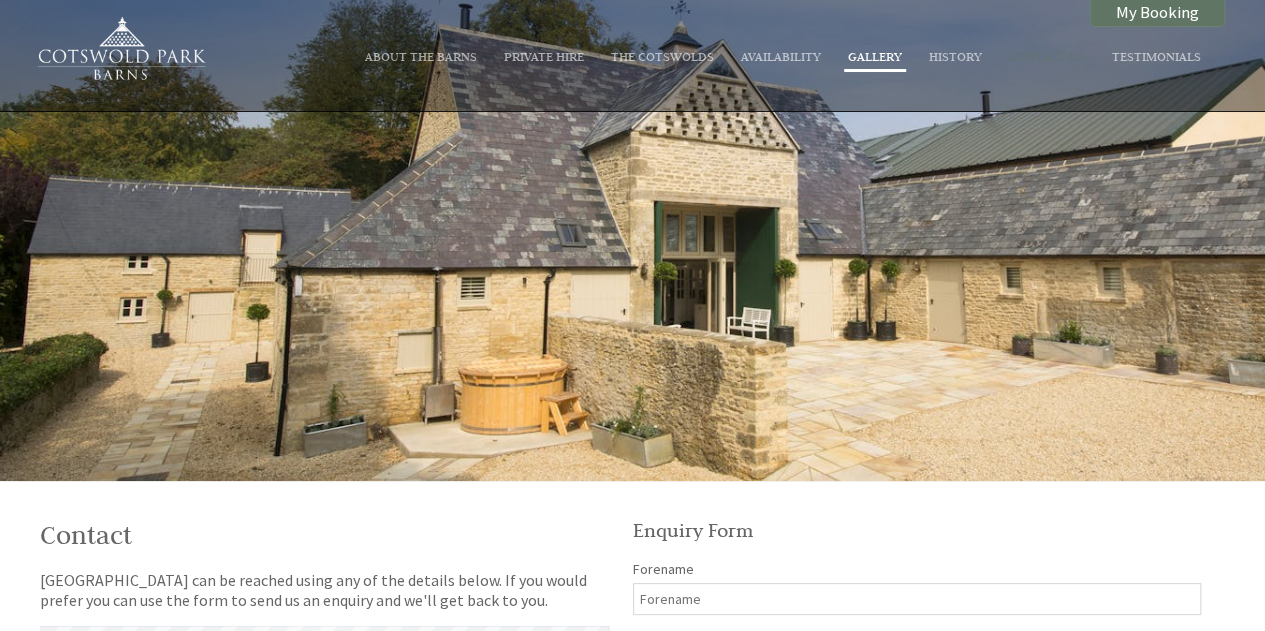 click on "Gallery" at bounding box center (875, 56) 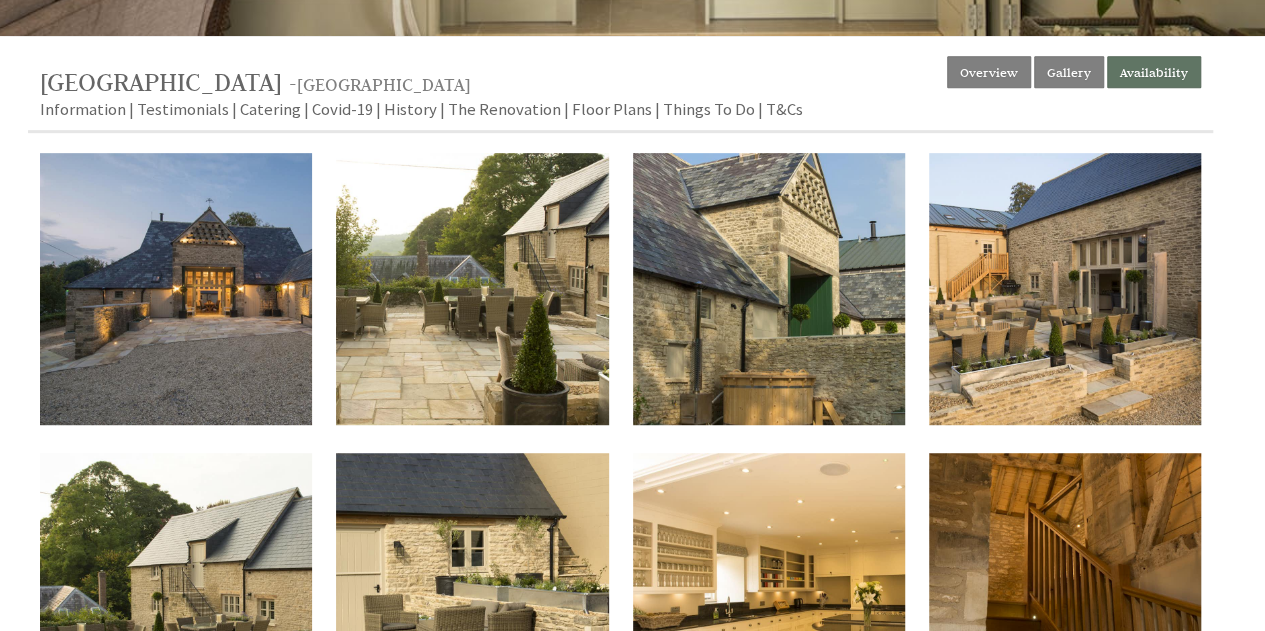 scroll, scrollTop: 442, scrollLeft: 0, axis: vertical 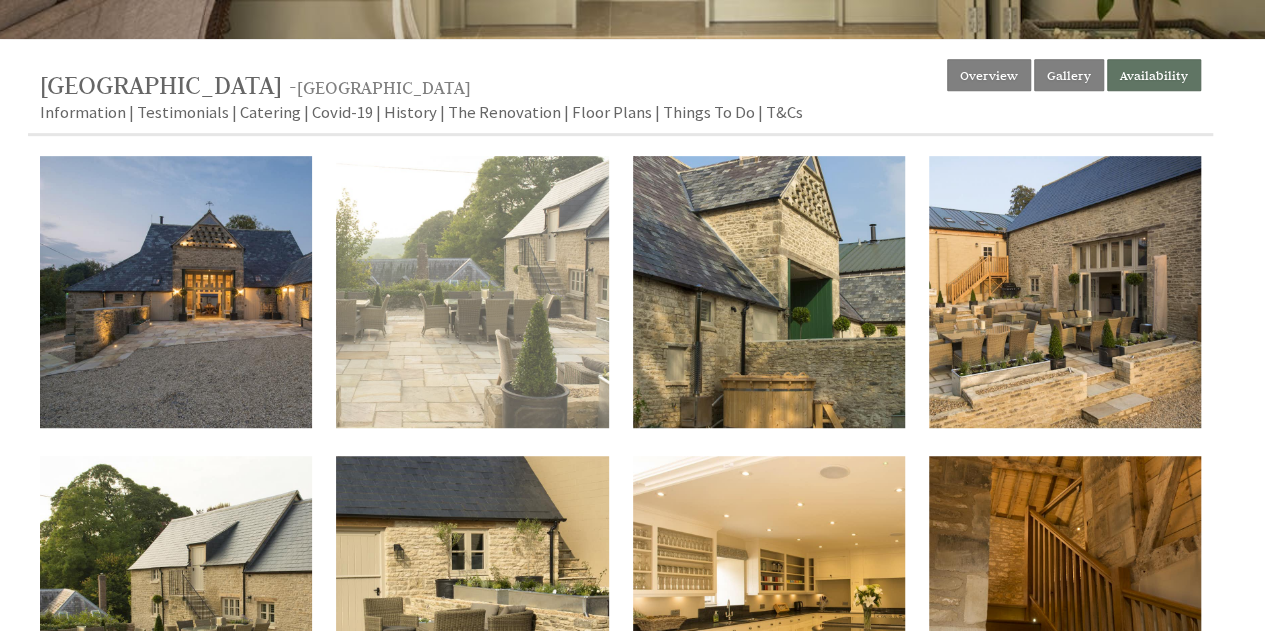 click at bounding box center [472, 292] 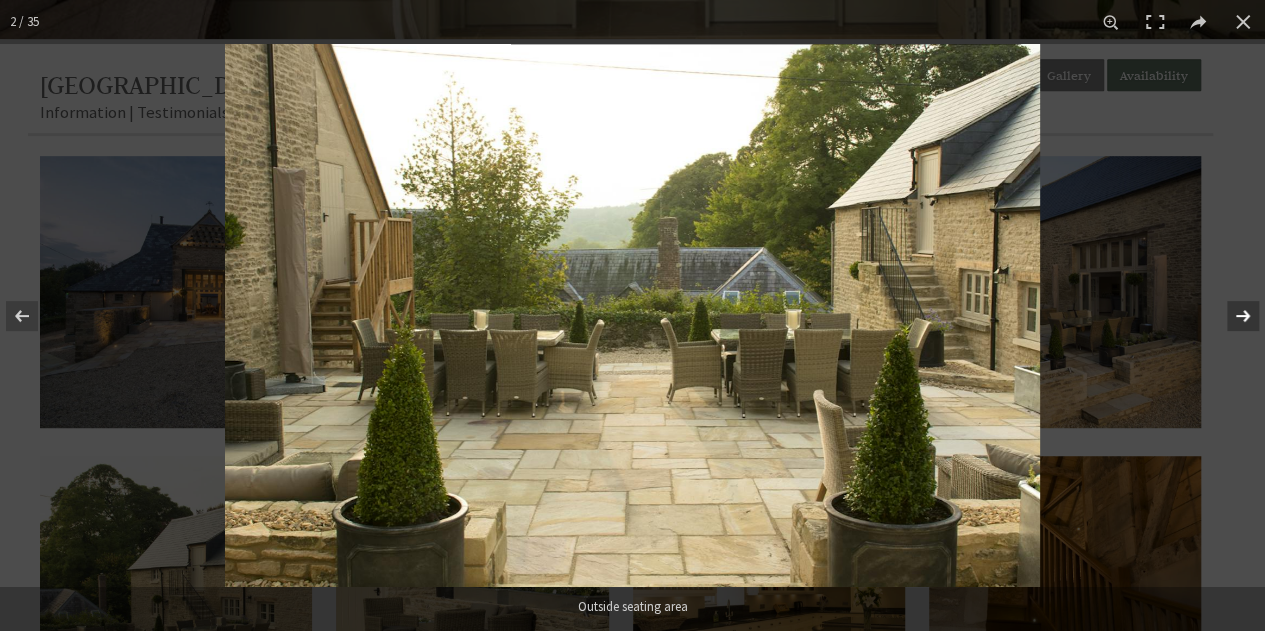 click at bounding box center [1230, 316] 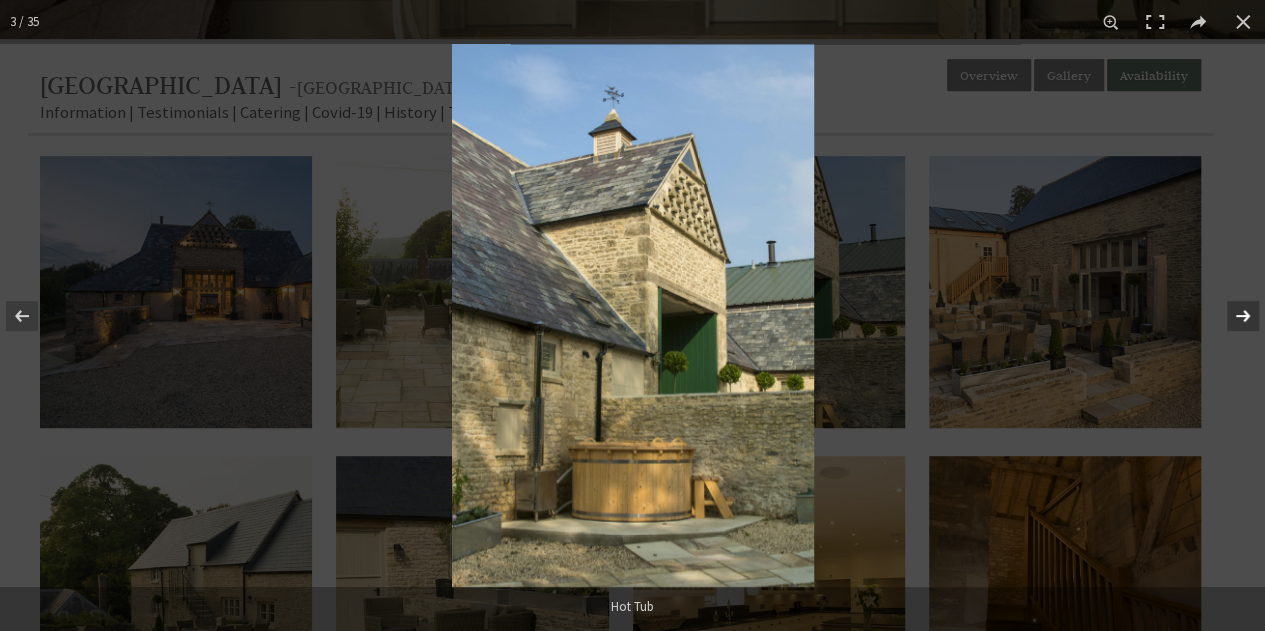 click at bounding box center (1230, 316) 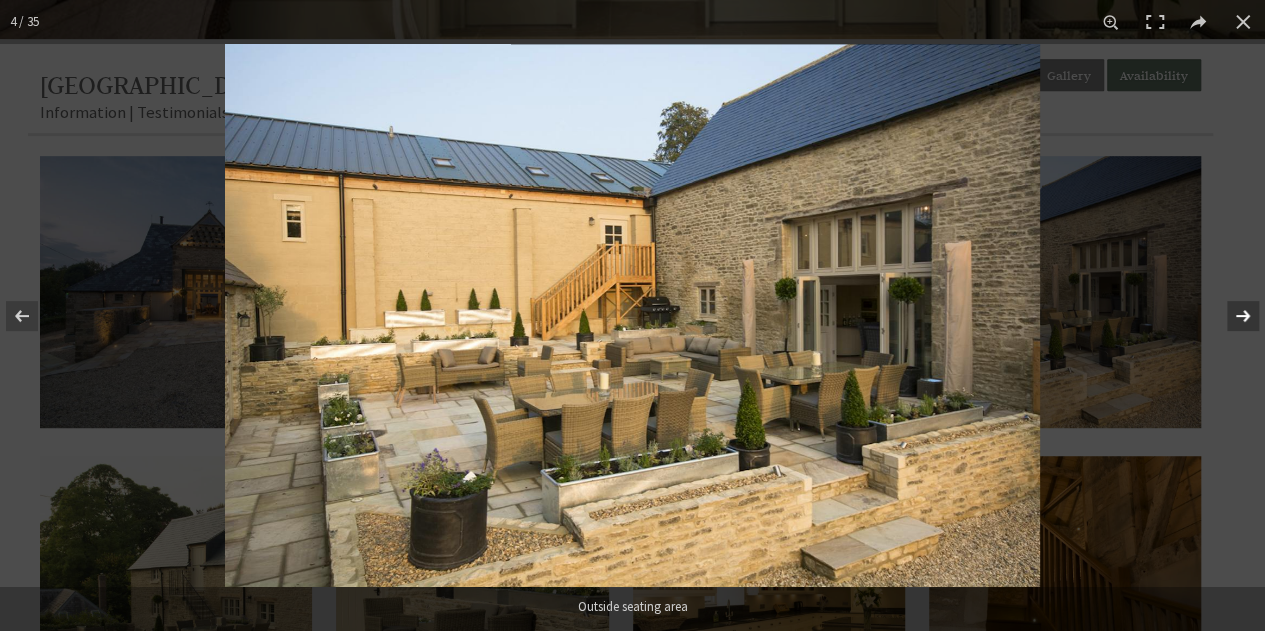 click at bounding box center [1230, 316] 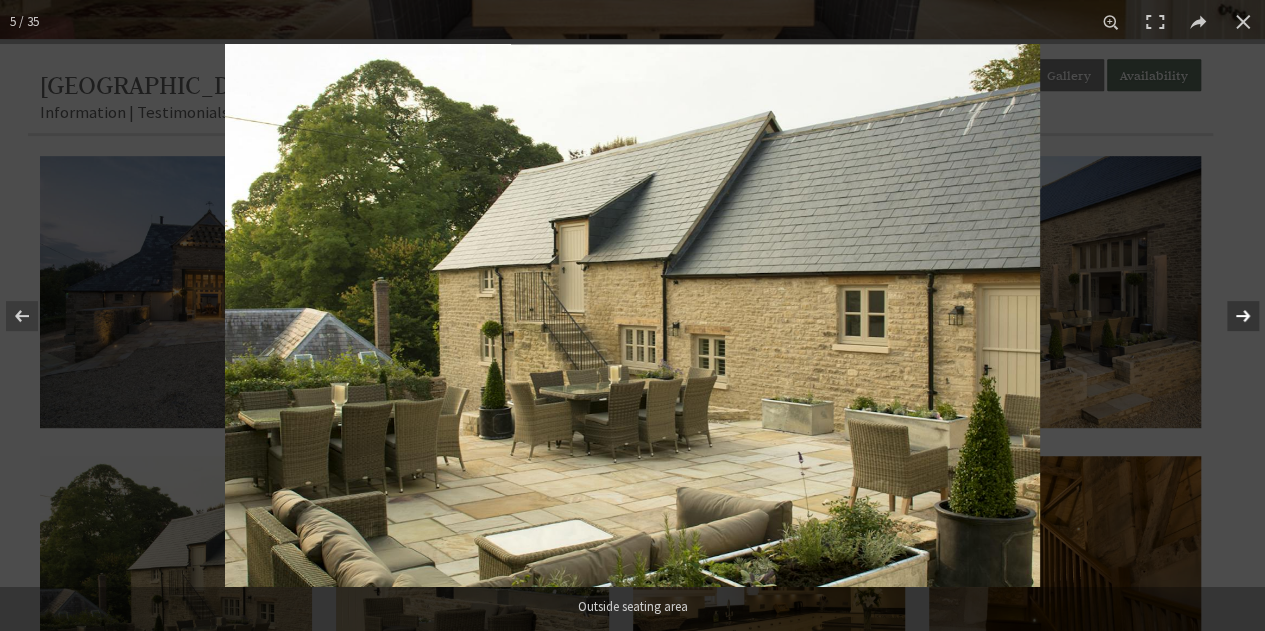 click at bounding box center [1230, 316] 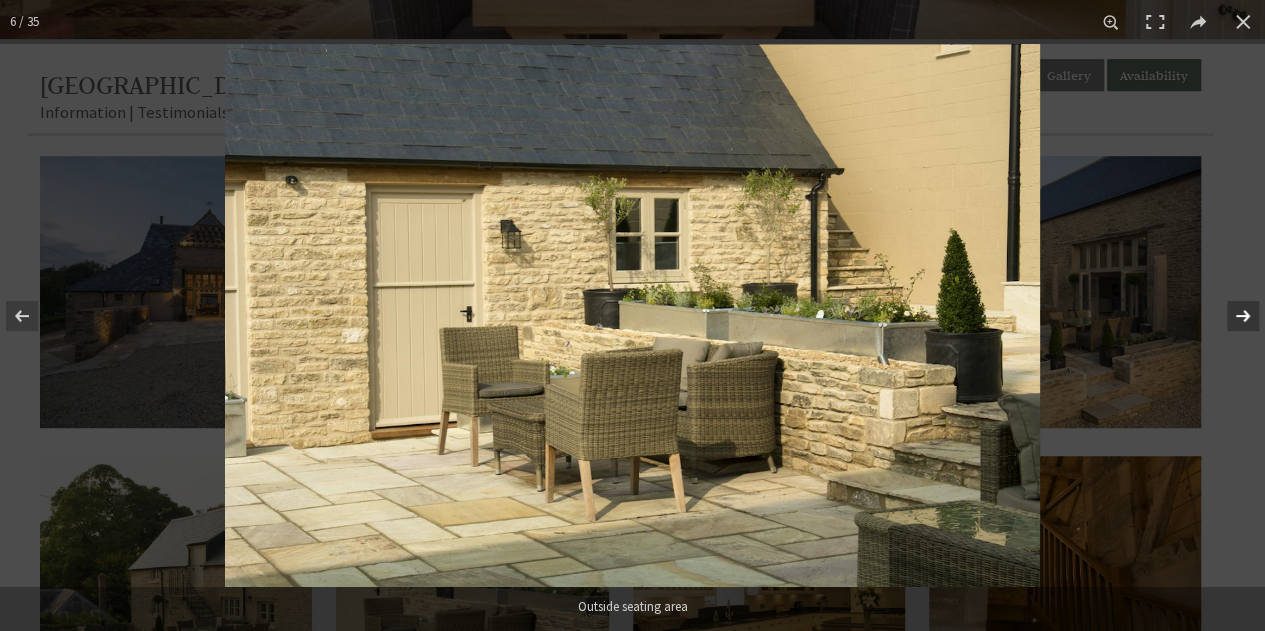click at bounding box center [1230, 316] 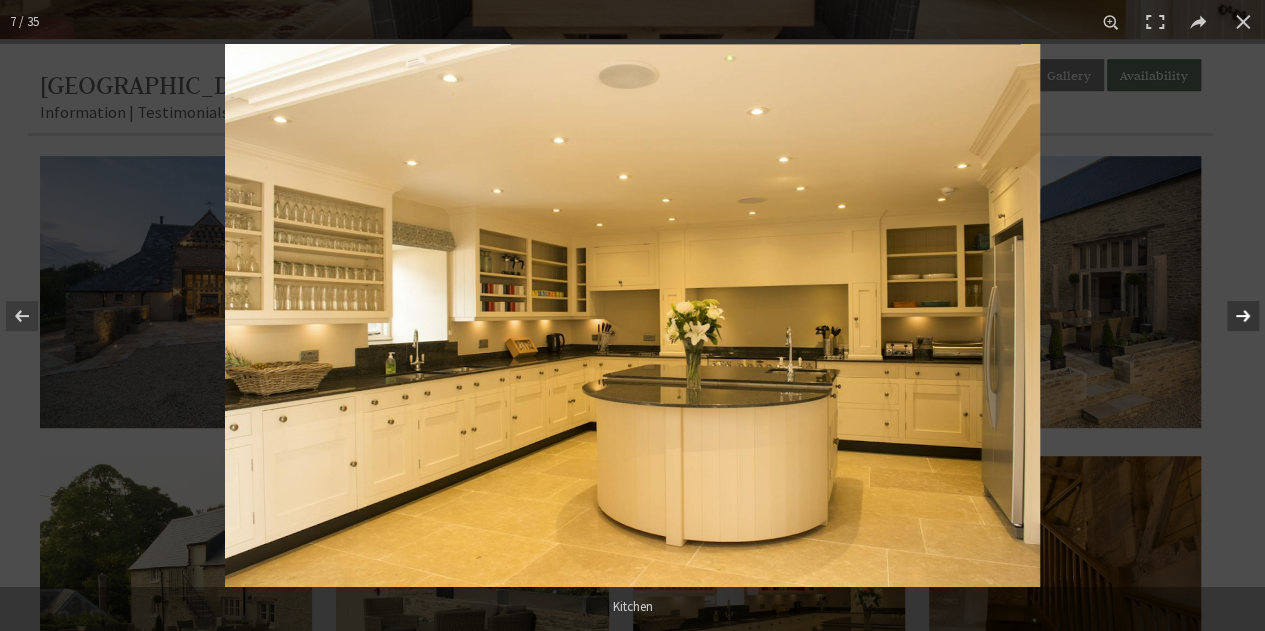 click at bounding box center [1230, 316] 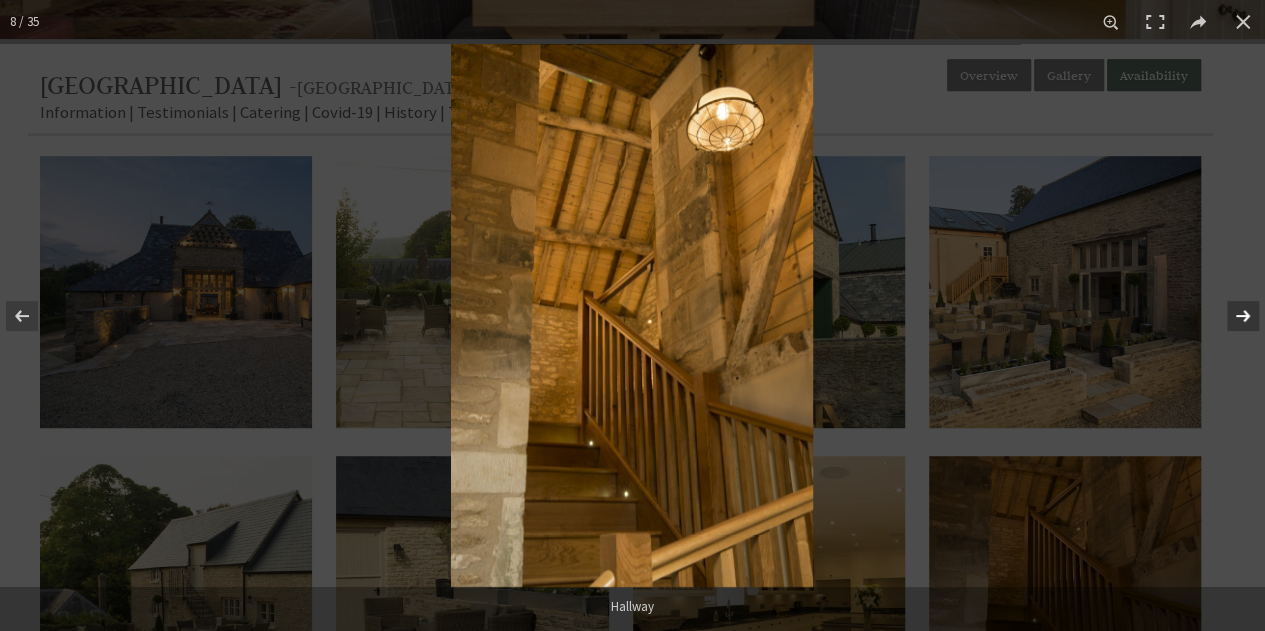 click at bounding box center [1230, 316] 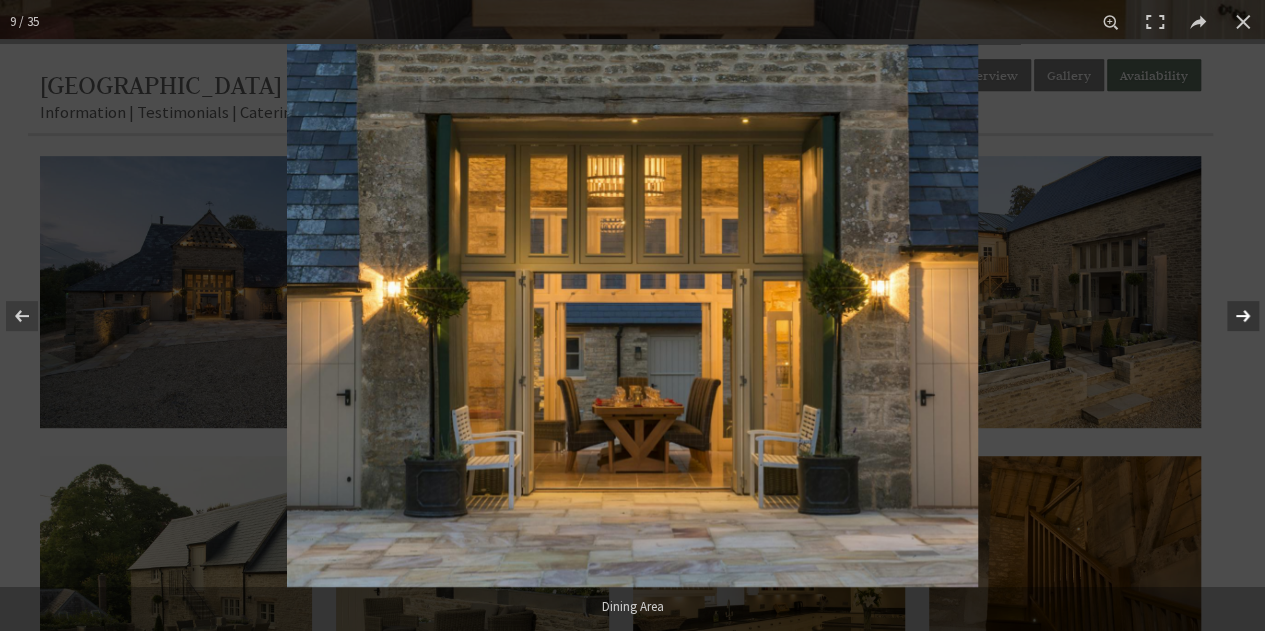 click at bounding box center (1230, 316) 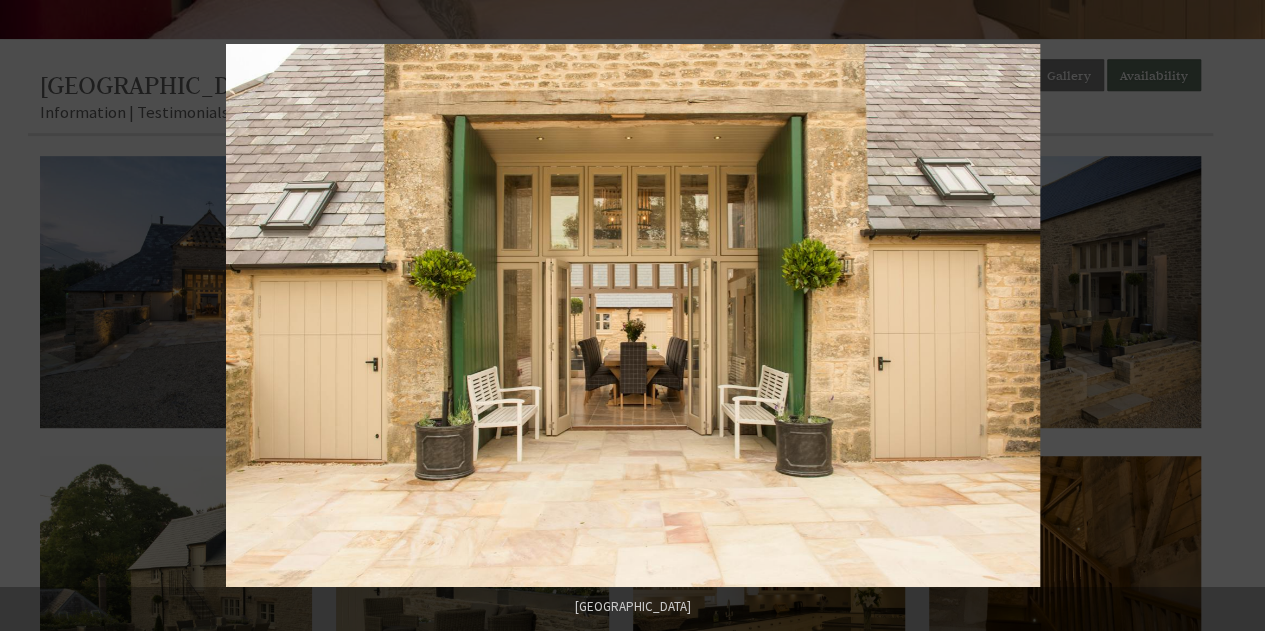 click at bounding box center [1230, 316] 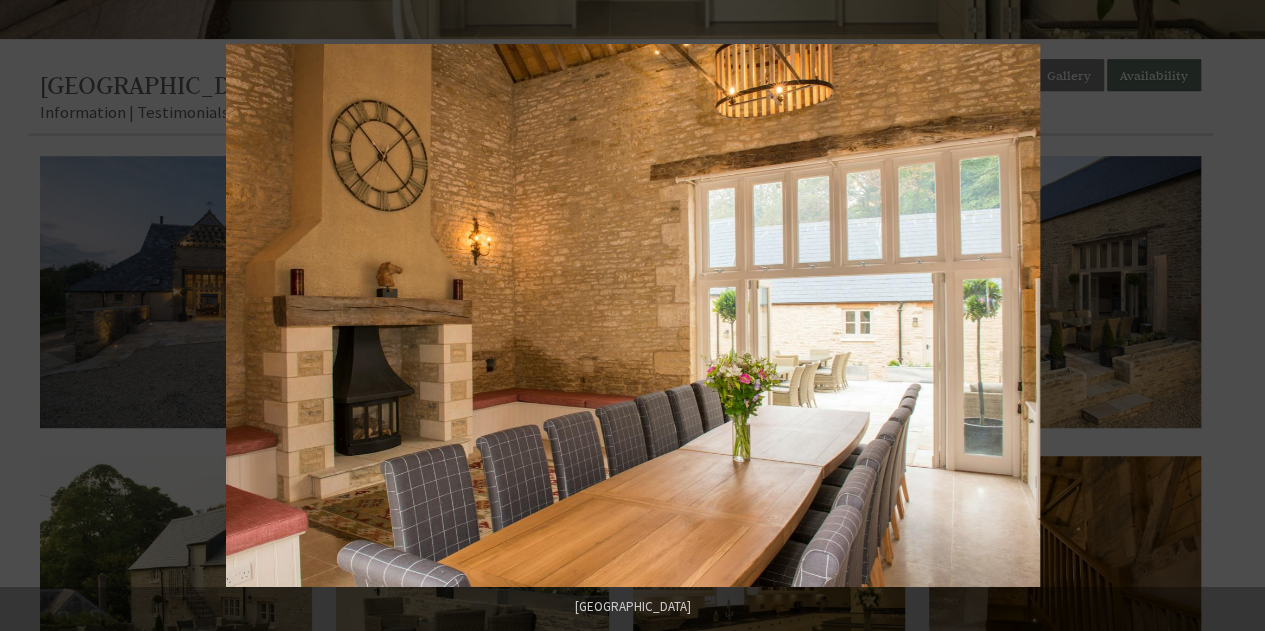 click at bounding box center [1230, 316] 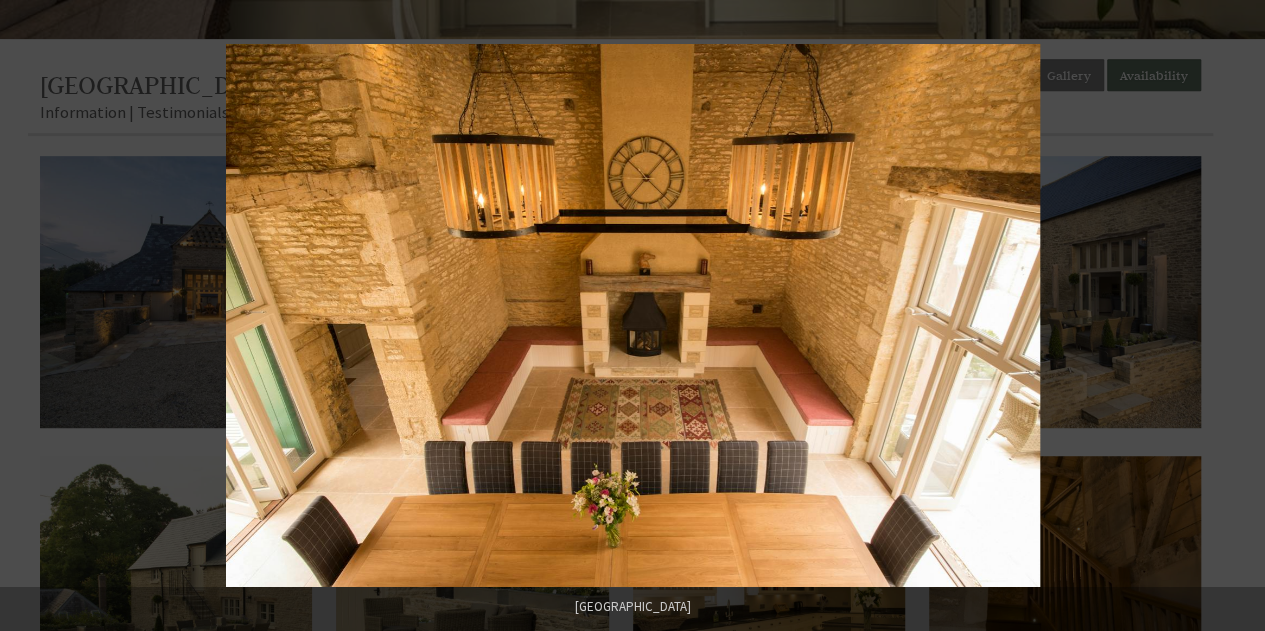 click at bounding box center [1230, 316] 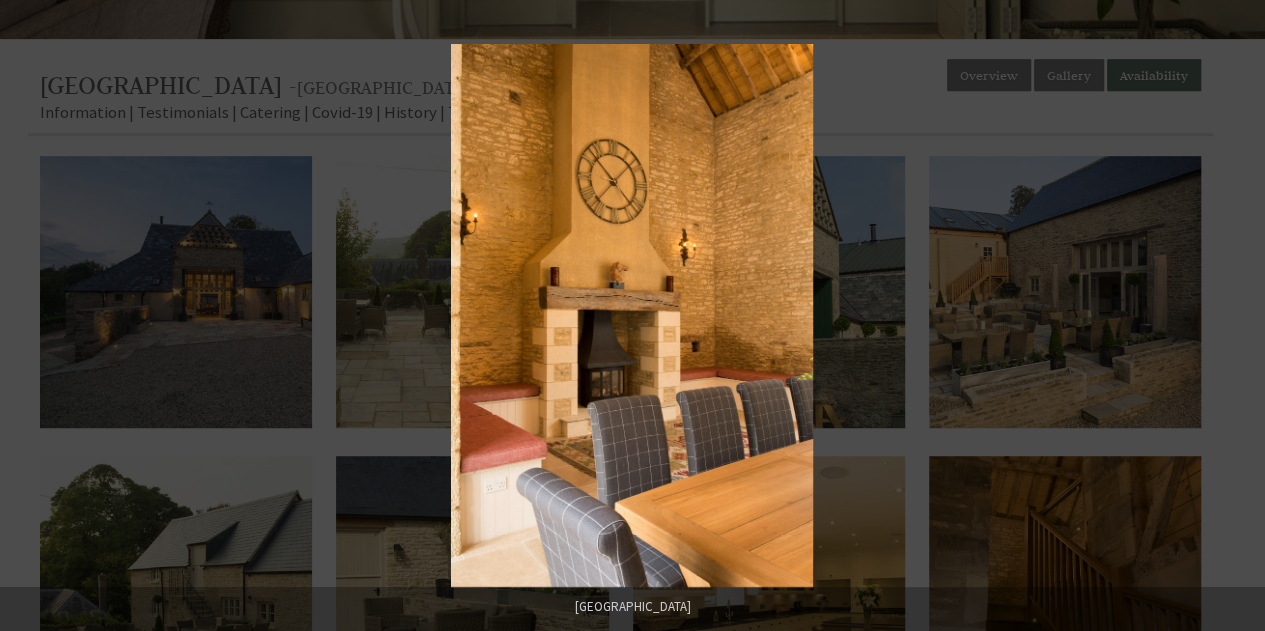 click at bounding box center (1230, 316) 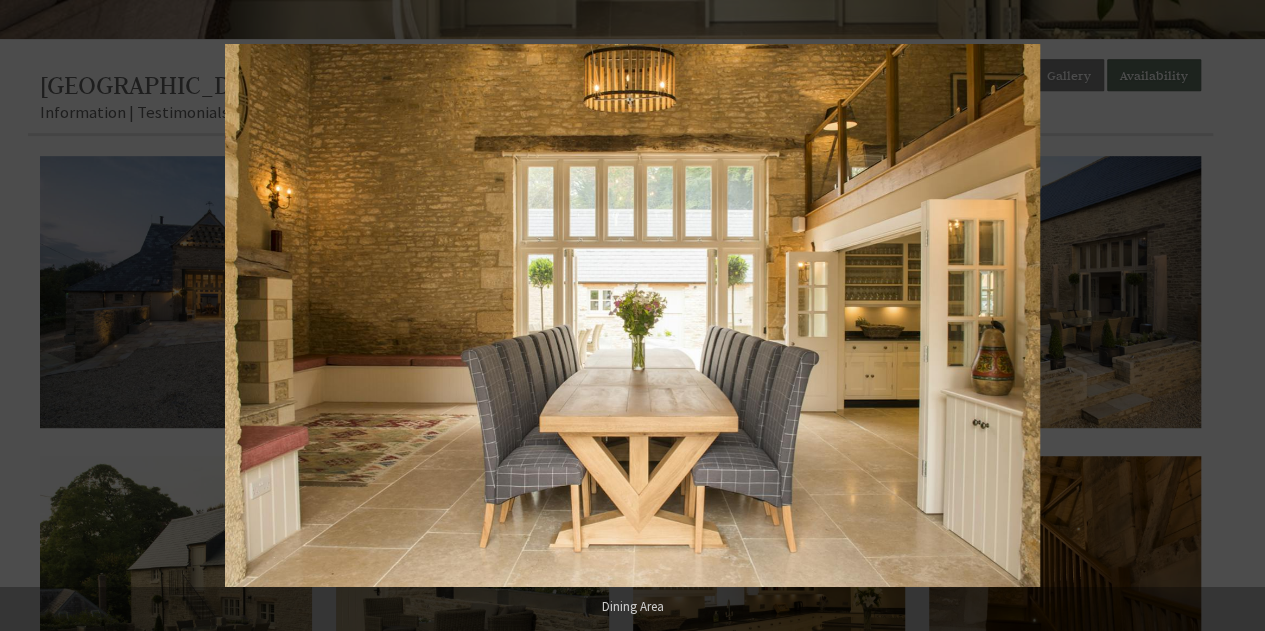 click at bounding box center (1230, 316) 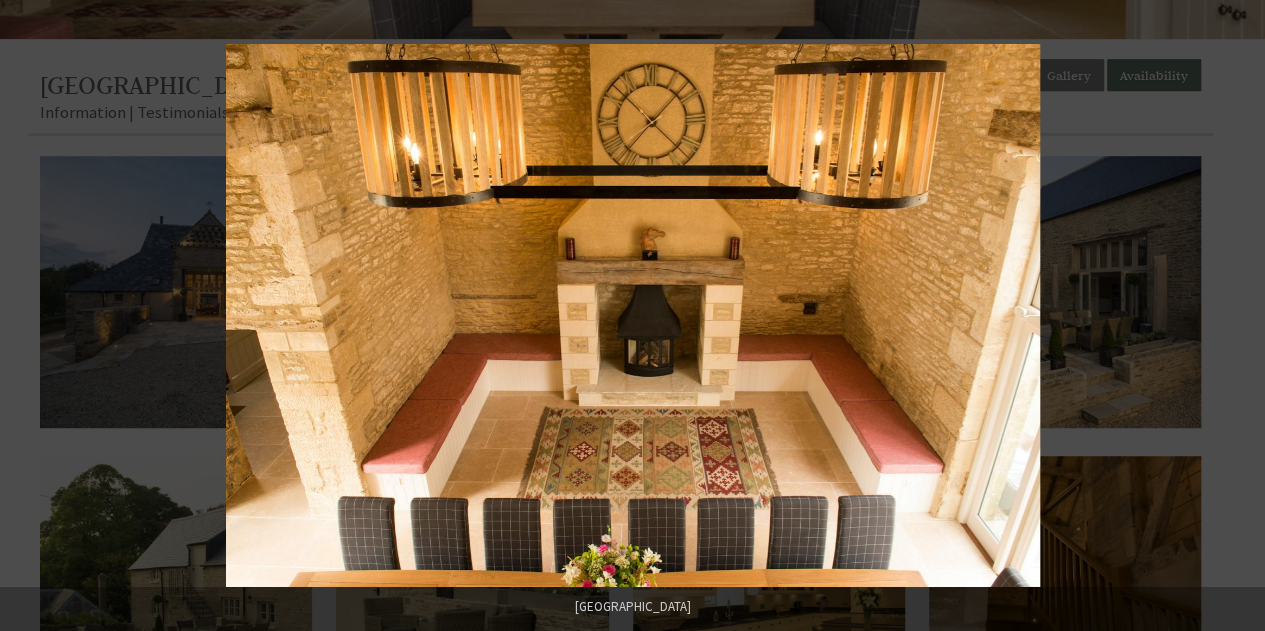 click at bounding box center [1230, 316] 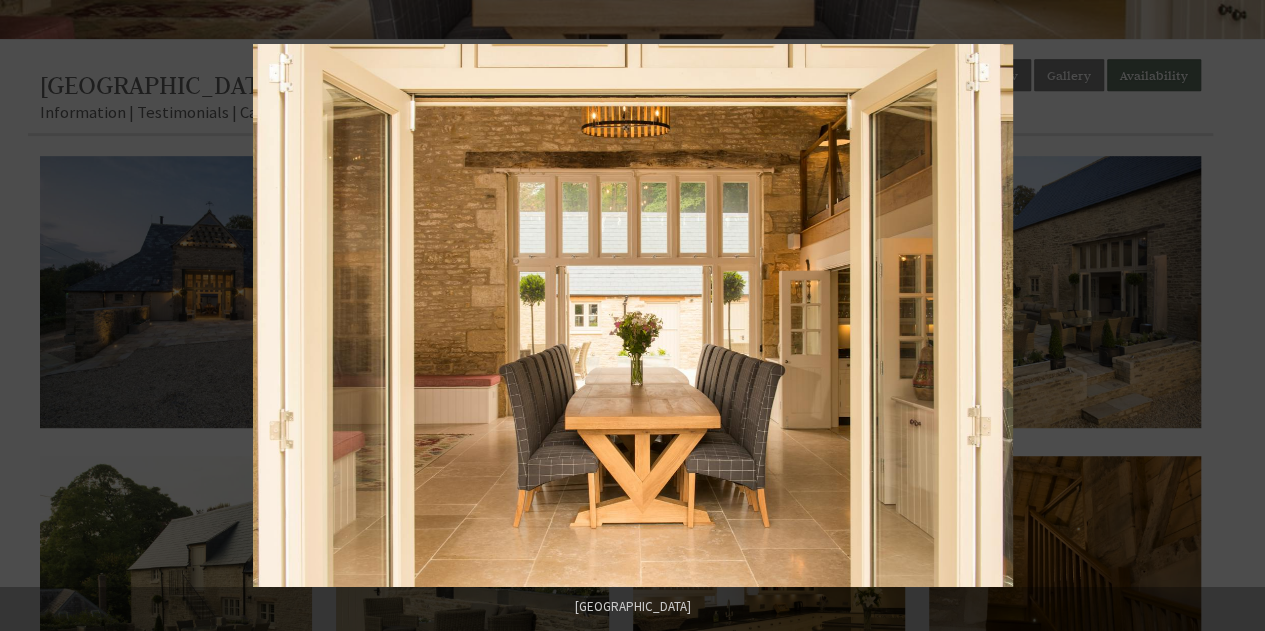 click at bounding box center [1230, 316] 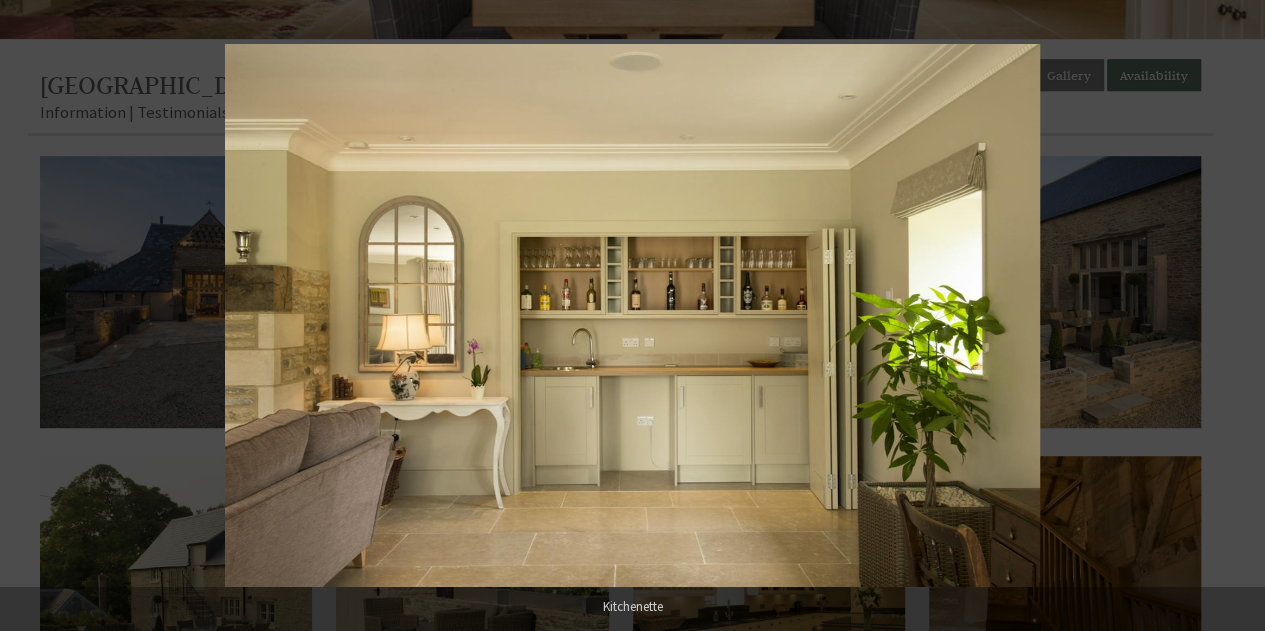 click at bounding box center (1230, 316) 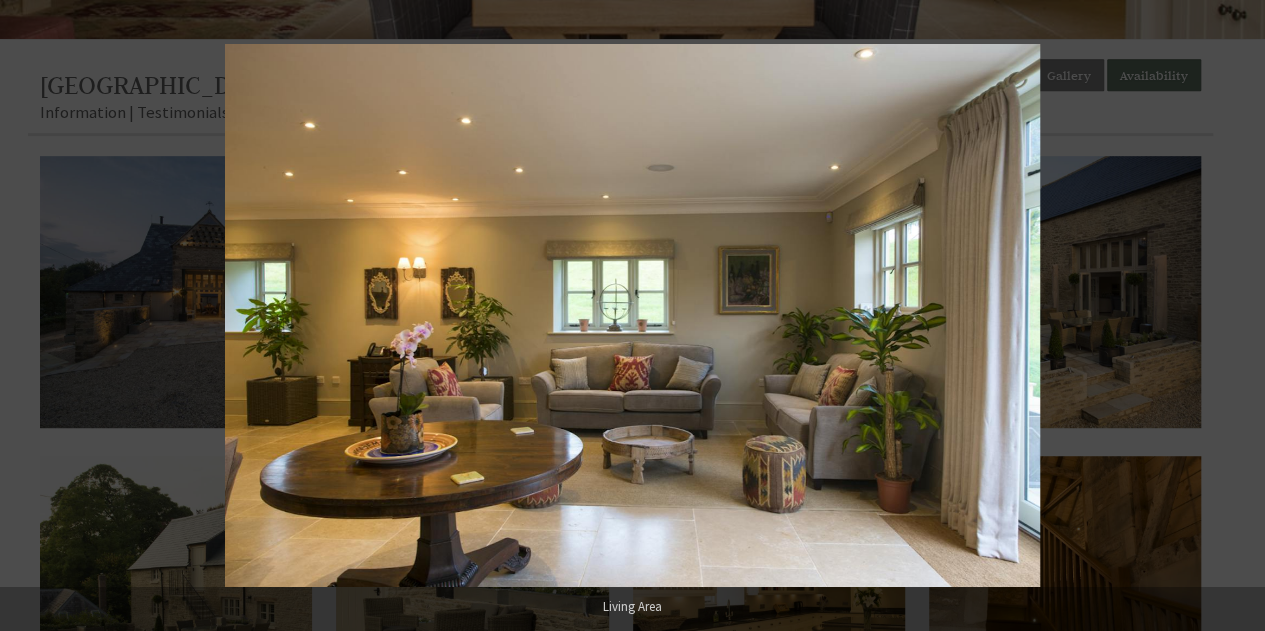 click at bounding box center [1230, 316] 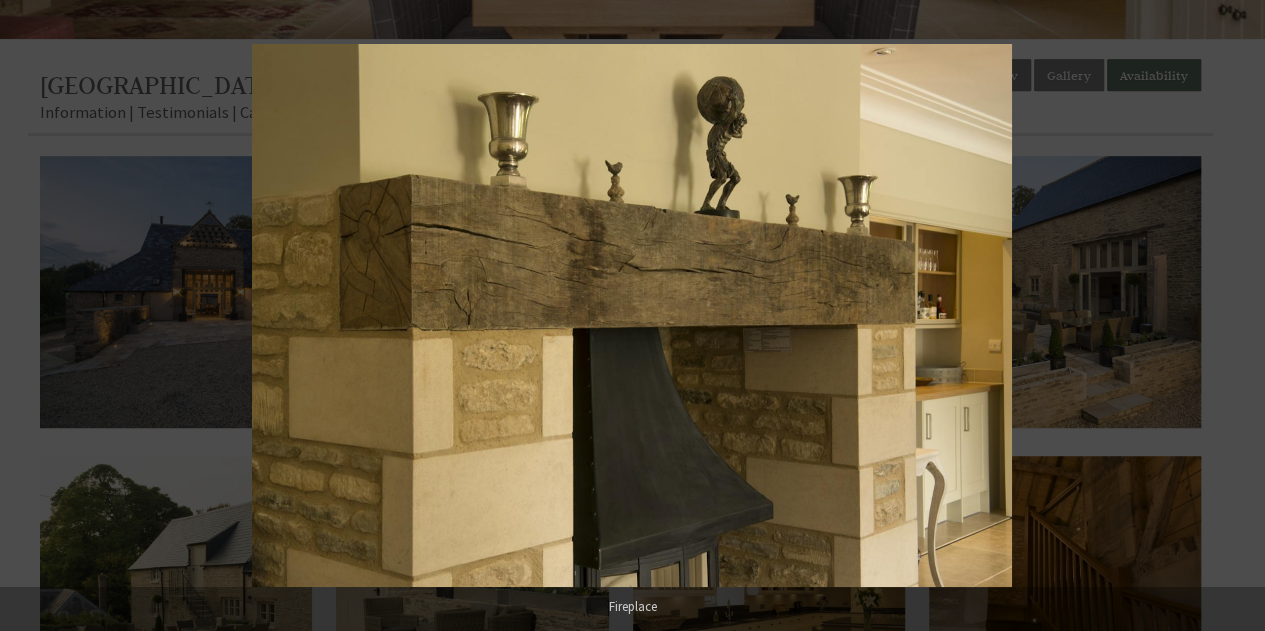 click at bounding box center (1230, 316) 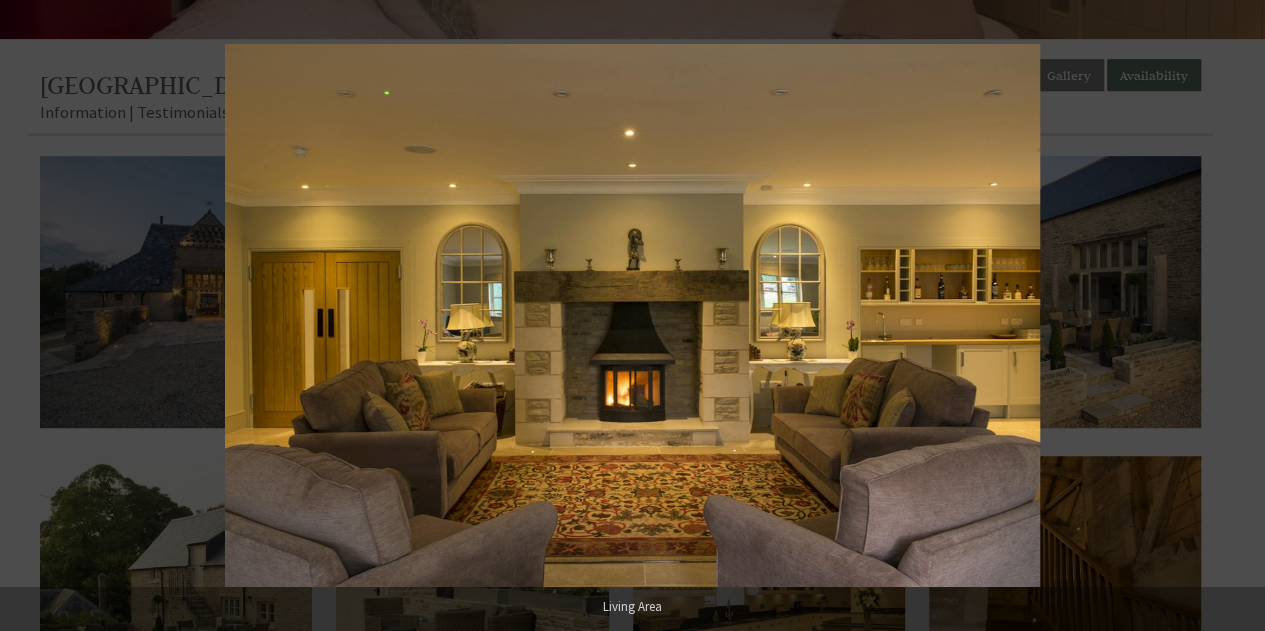 click at bounding box center (1230, 316) 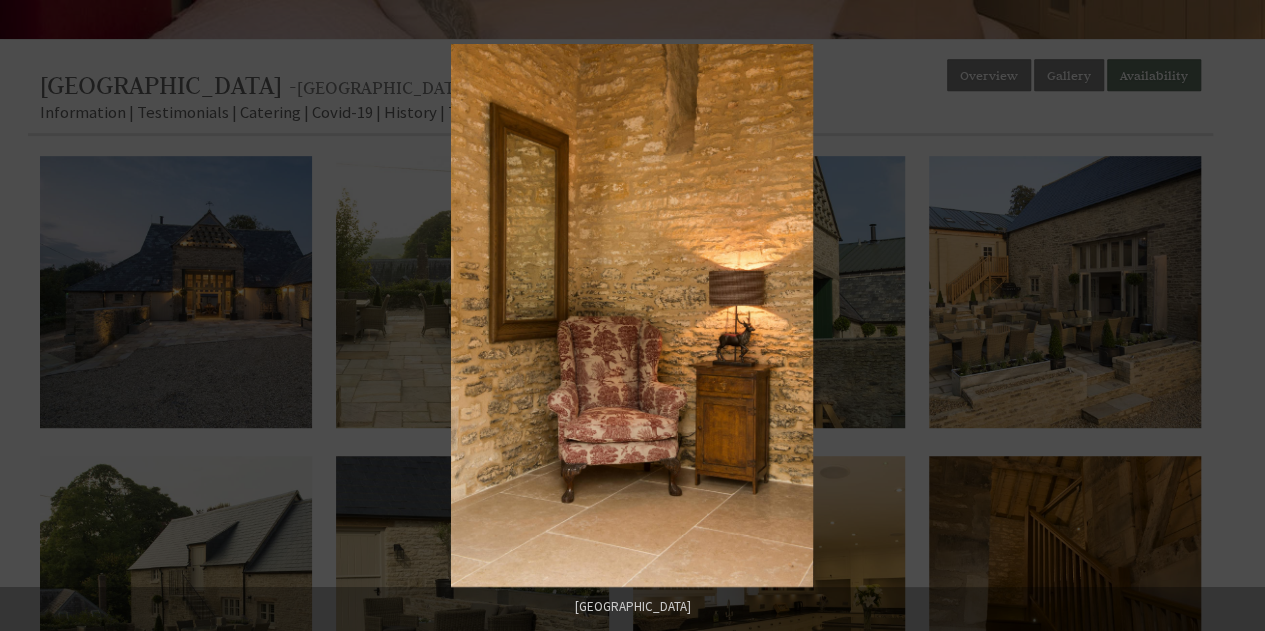 click at bounding box center (1230, 316) 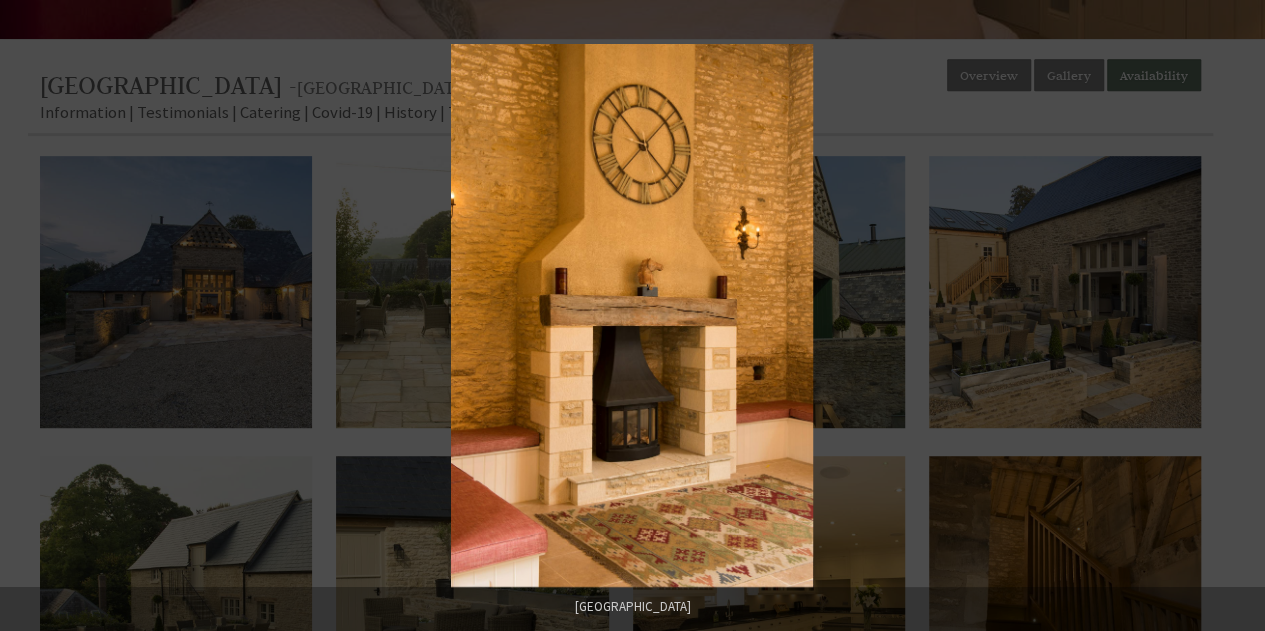 click at bounding box center (1230, 316) 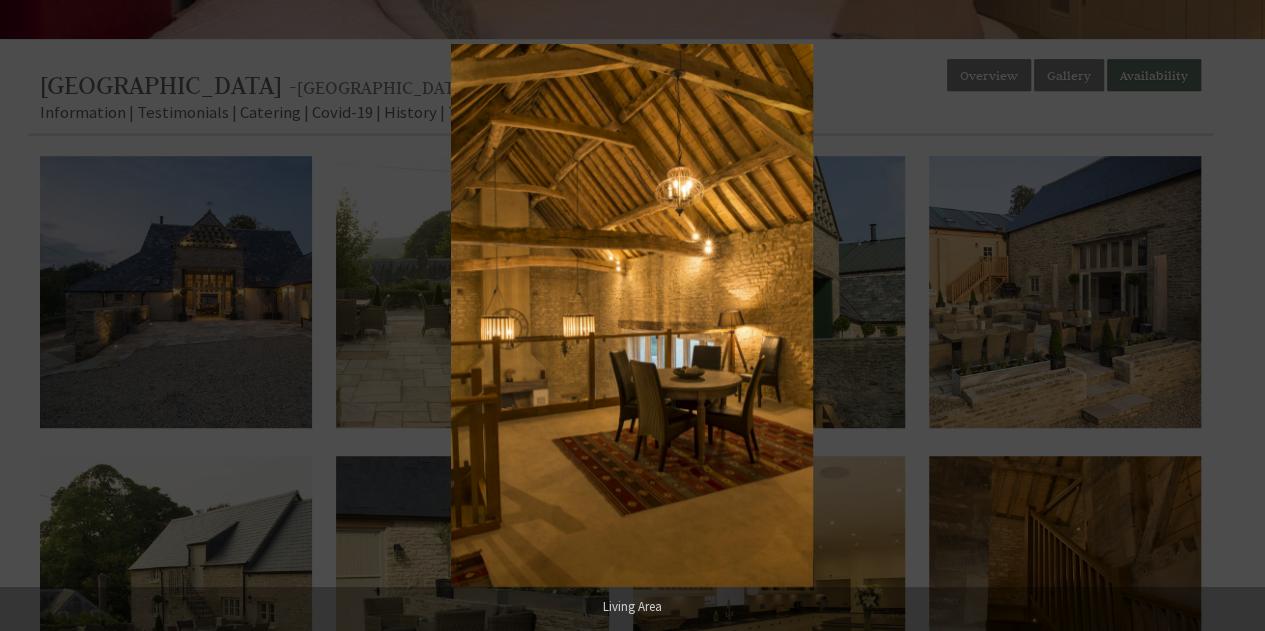 click at bounding box center (1230, 316) 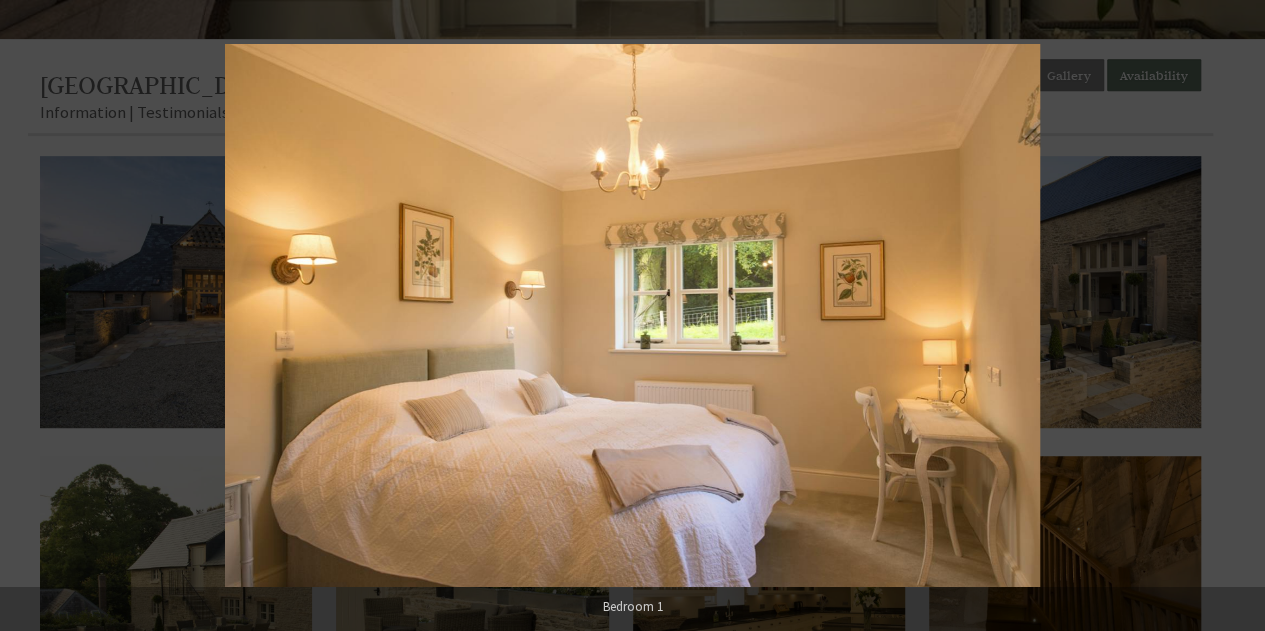 click at bounding box center [1230, 316] 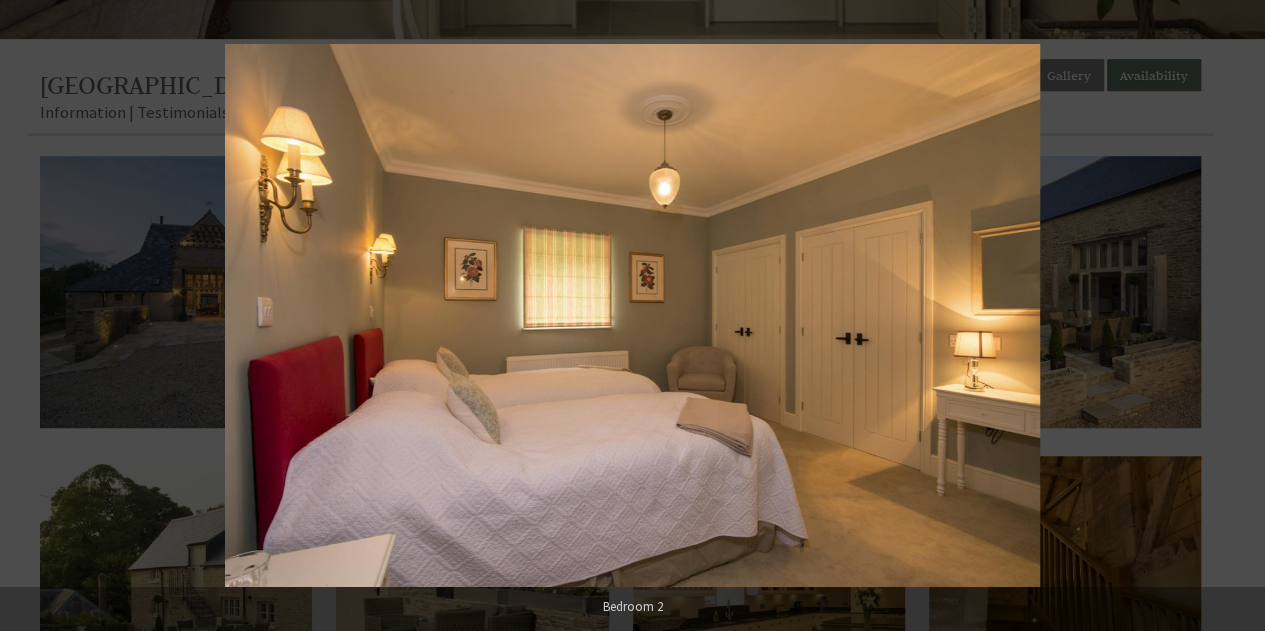 click at bounding box center (1230, 316) 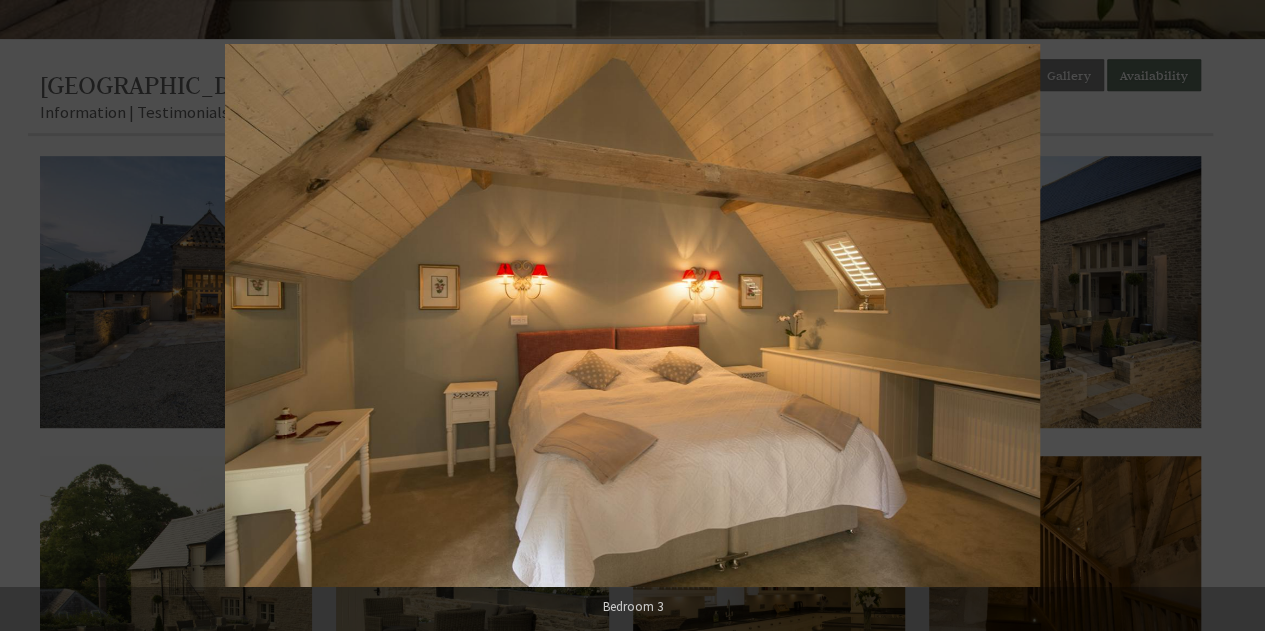 click at bounding box center [1230, 316] 